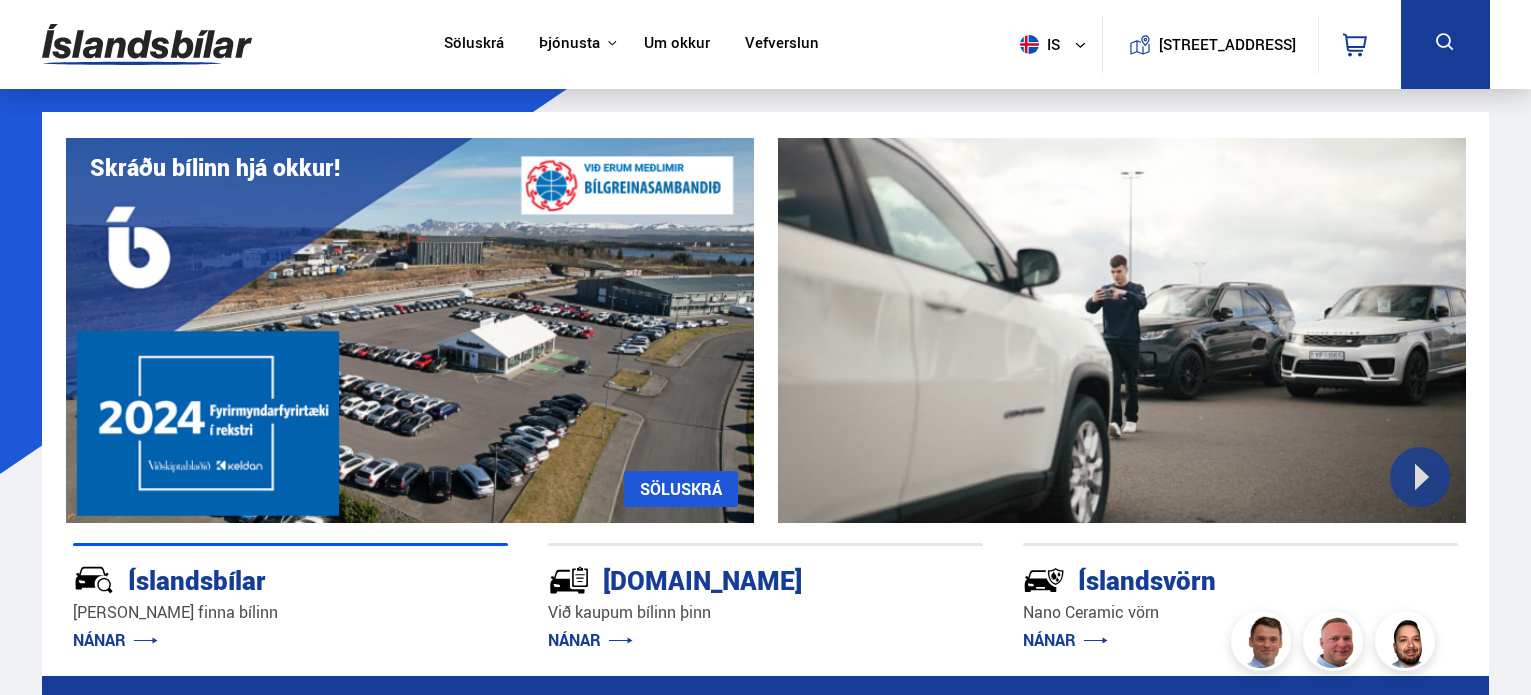 scroll, scrollTop: 0, scrollLeft: 0, axis: both 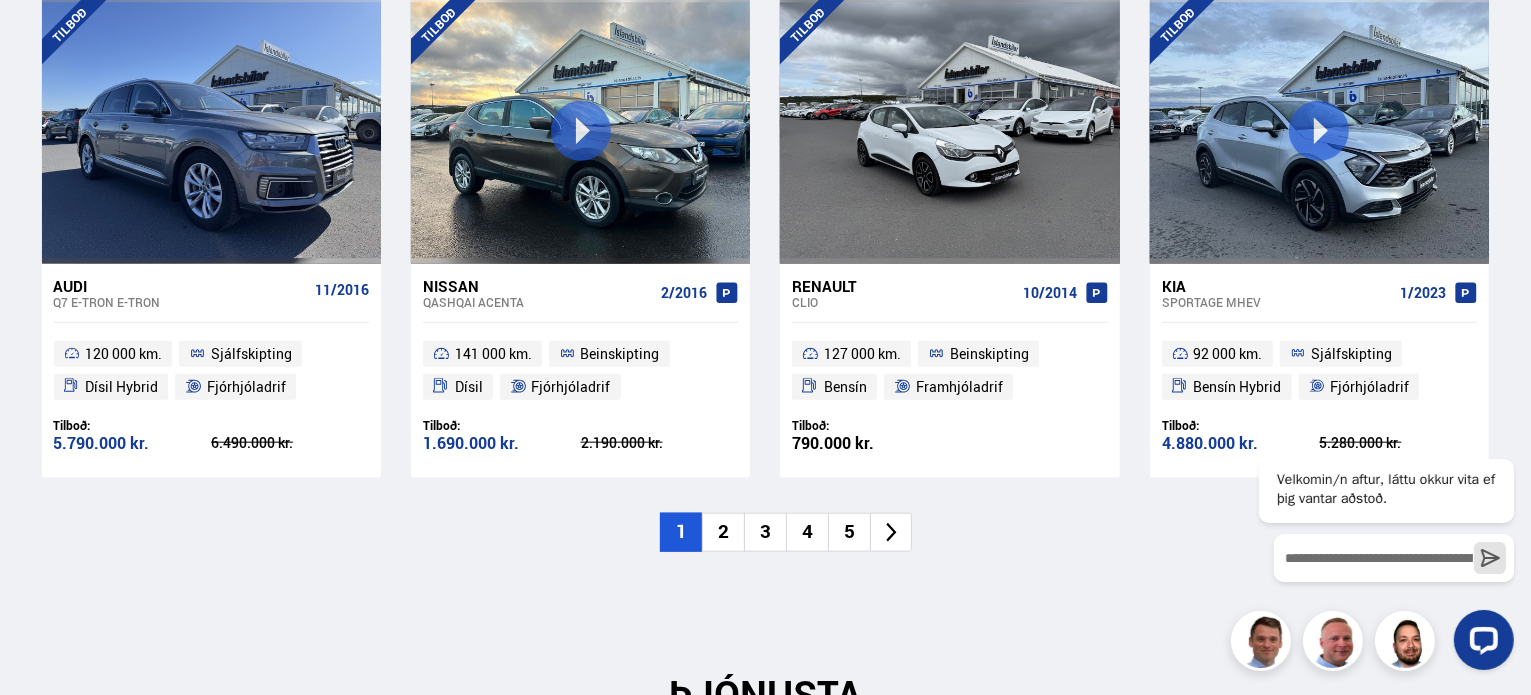 click on "2" at bounding box center (723, 532) 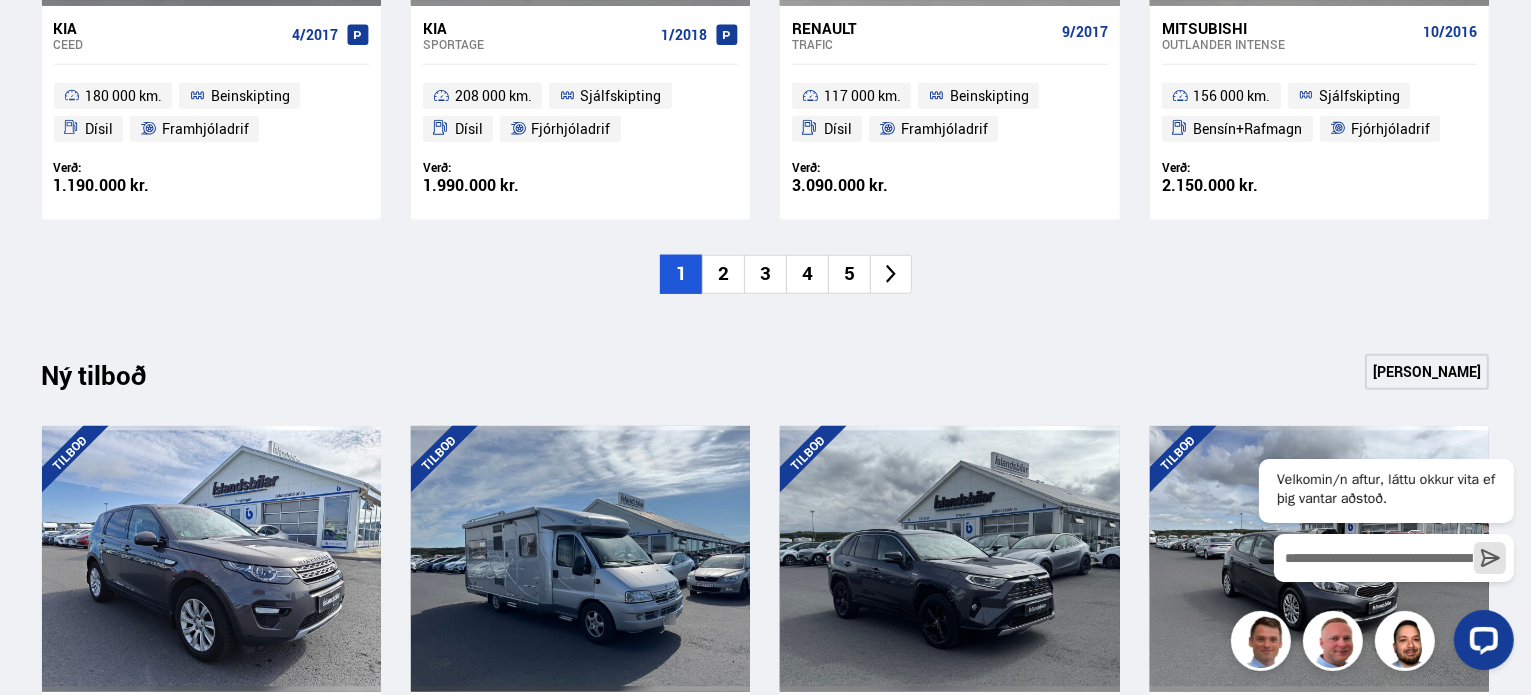 scroll, scrollTop: 1700, scrollLeft: 0, axis: vertical 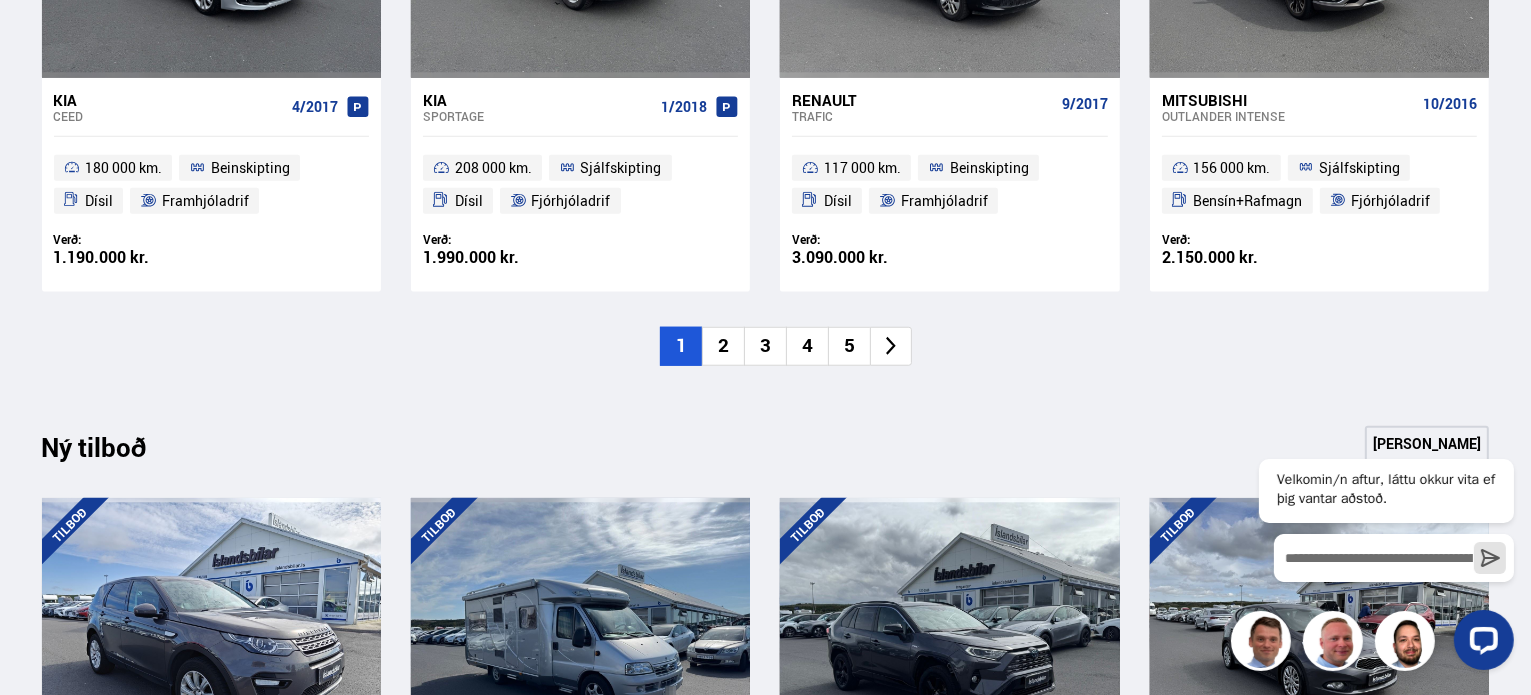 click on "2" at bounding box center (723, 346) 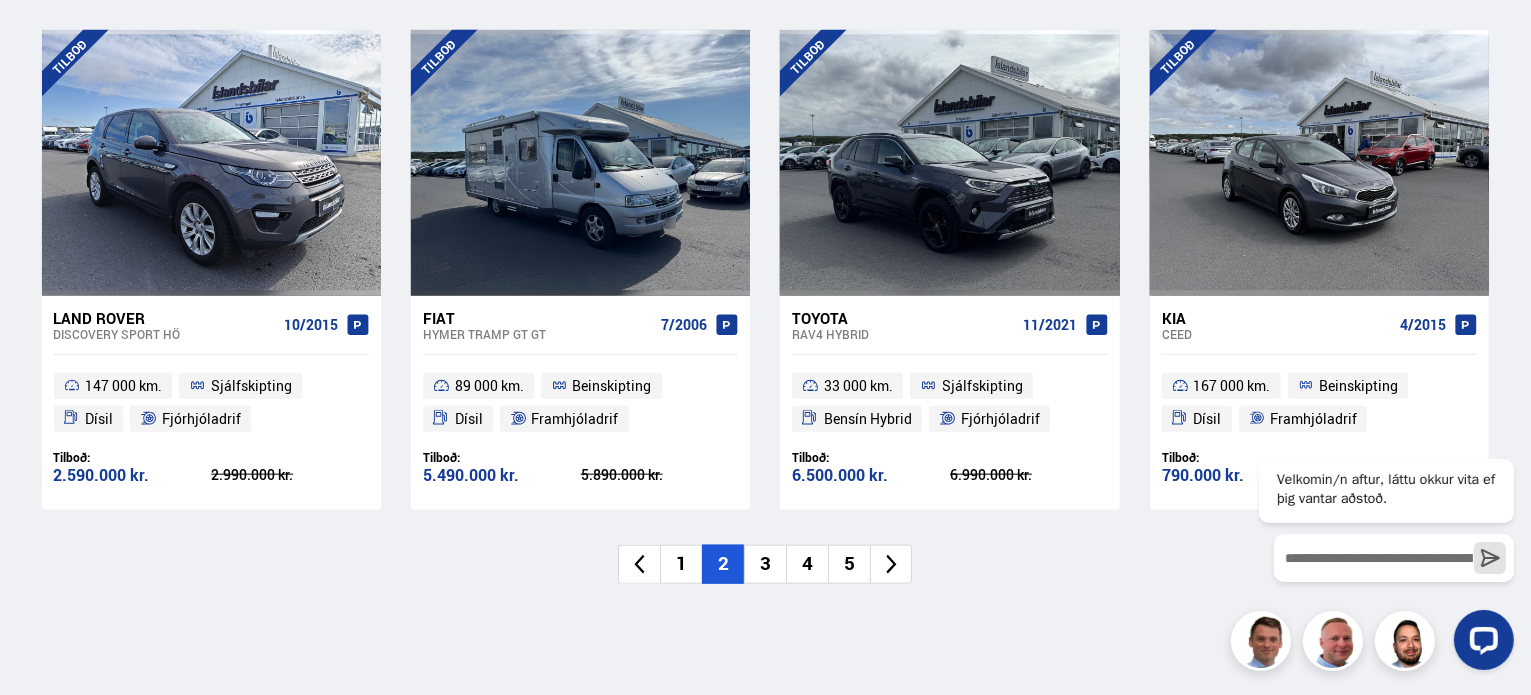 scroll, scrollTop: 2300, scrollLeft: 0, axis: vertical 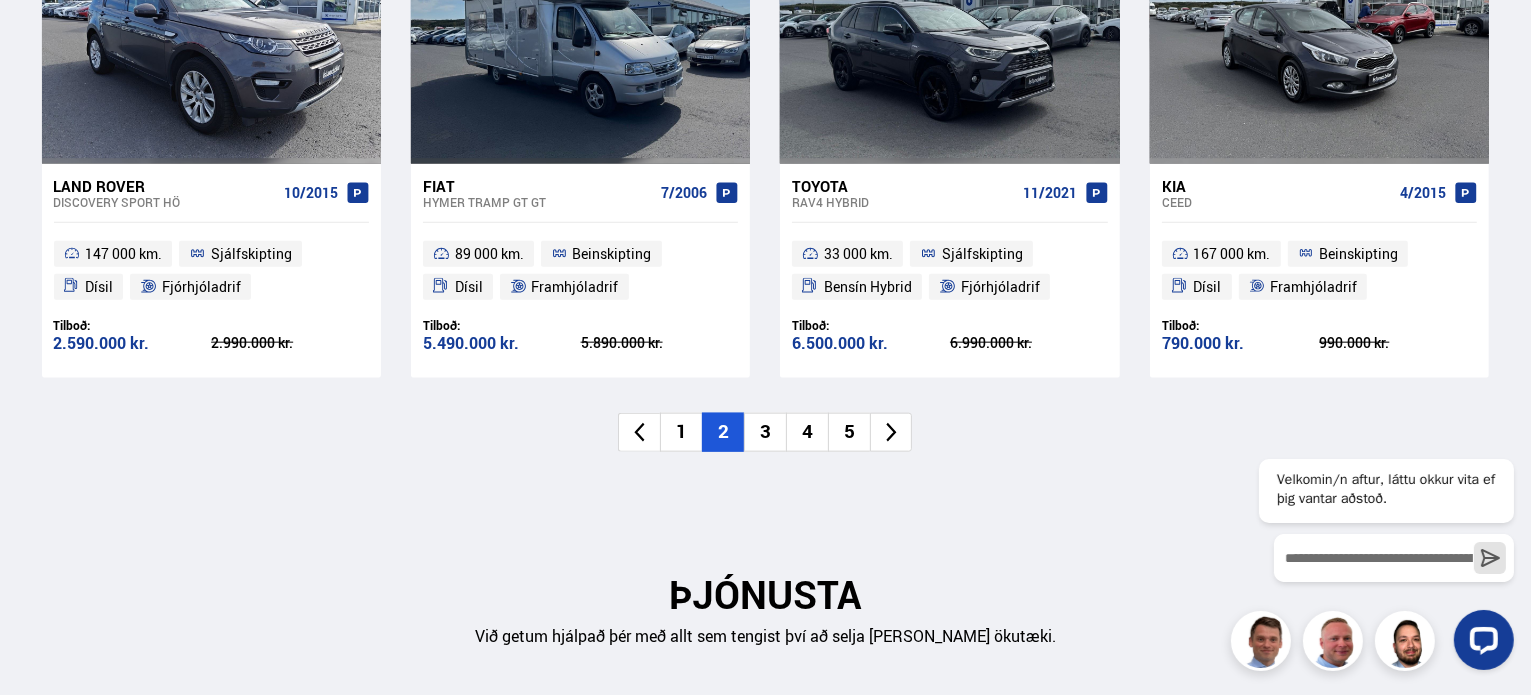 click on "3" at bounding box center [765, 432] 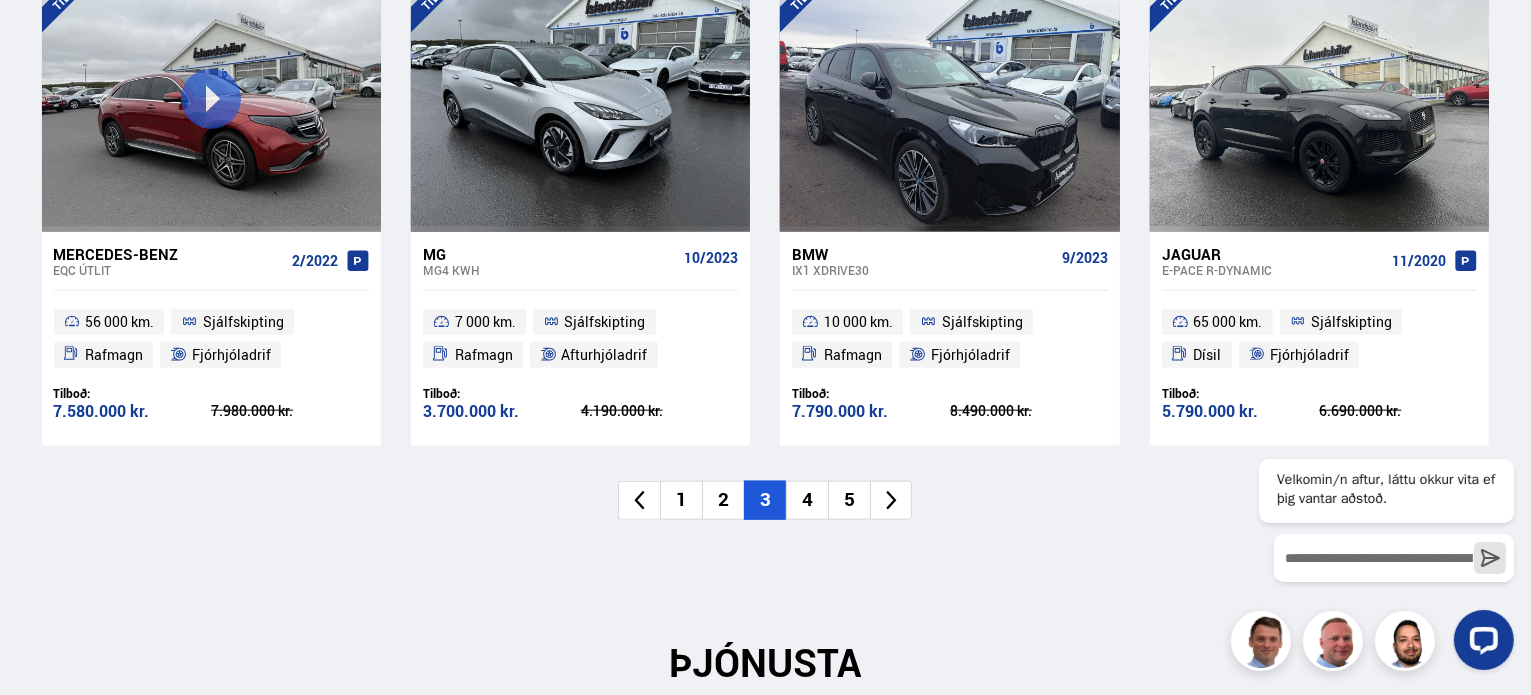 scroll, scrollTop: 2400, scrollLeft: 0, axis: vertical 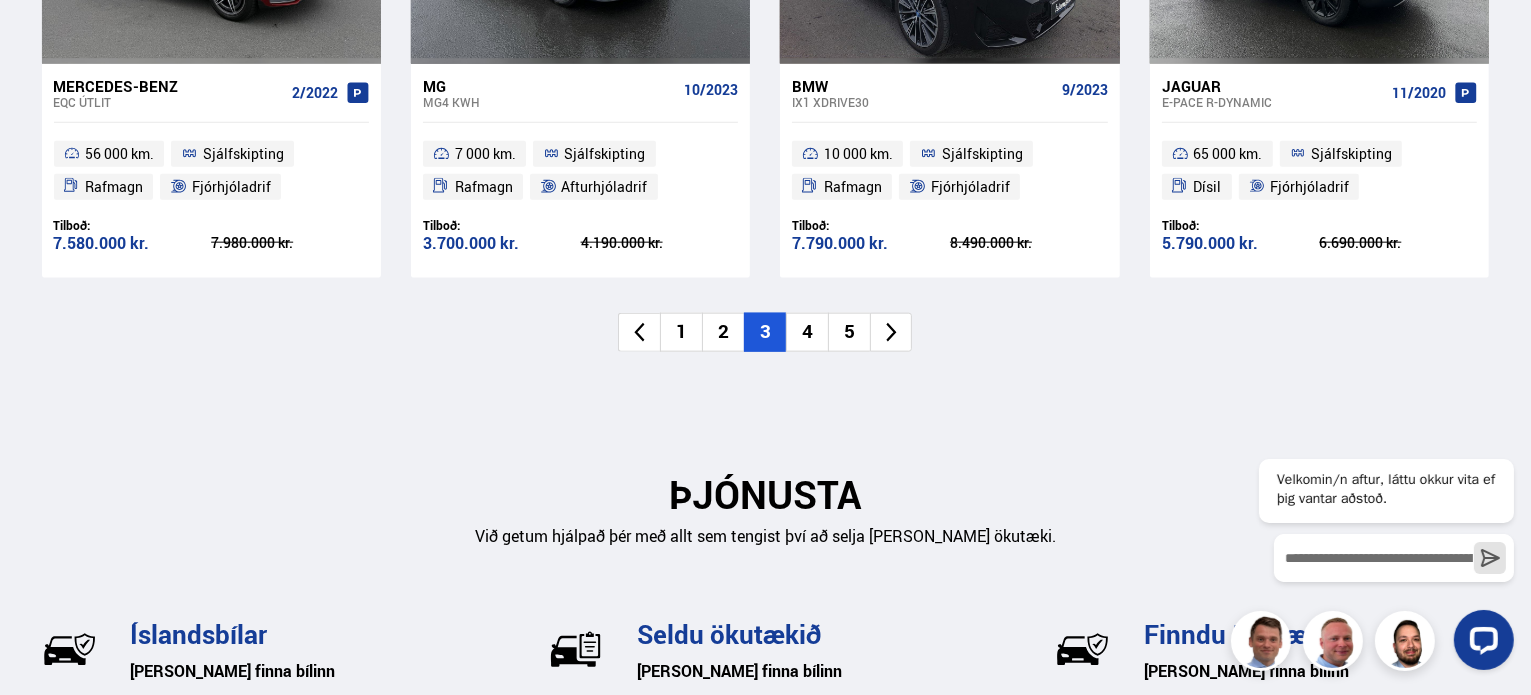 click on "4" at bounding box center (807, 332) 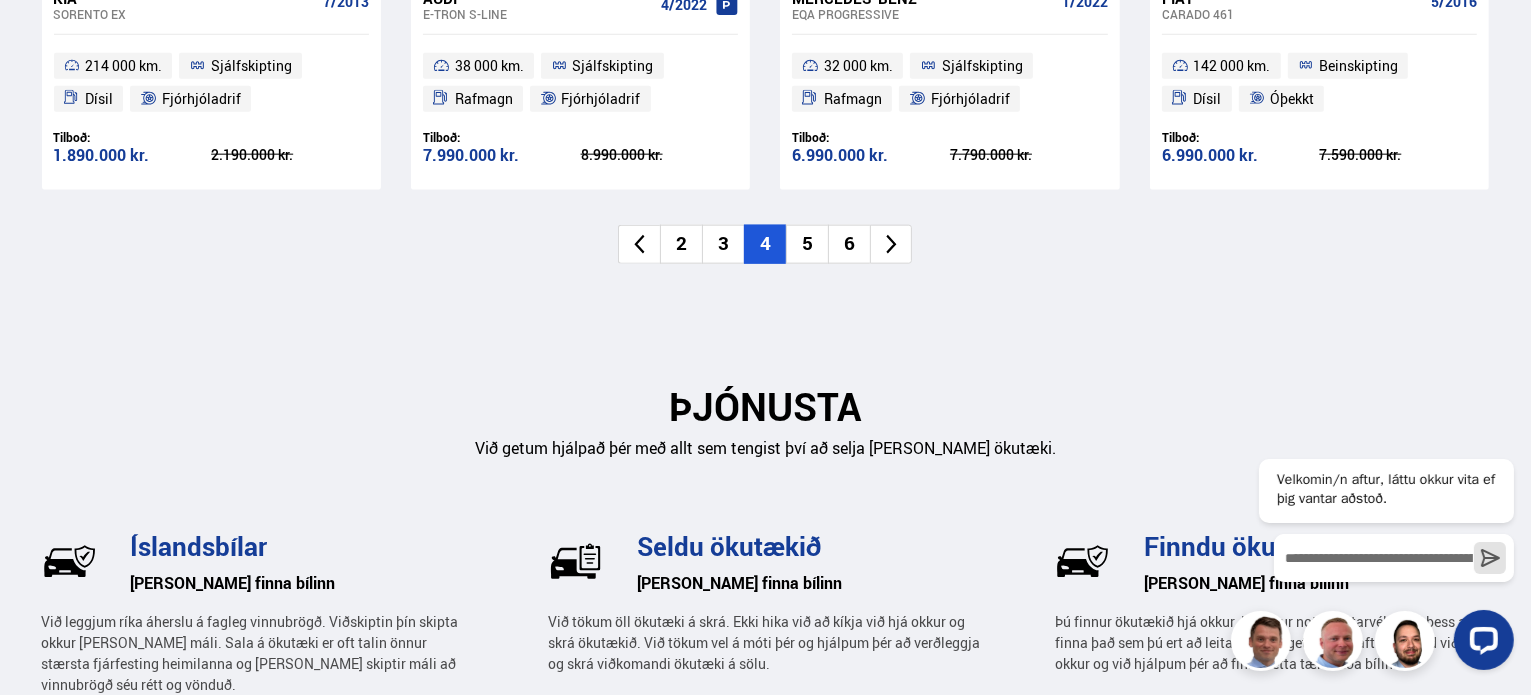 scroll, scrollTop: 2500, scrollLeft: 0, axis: vertical 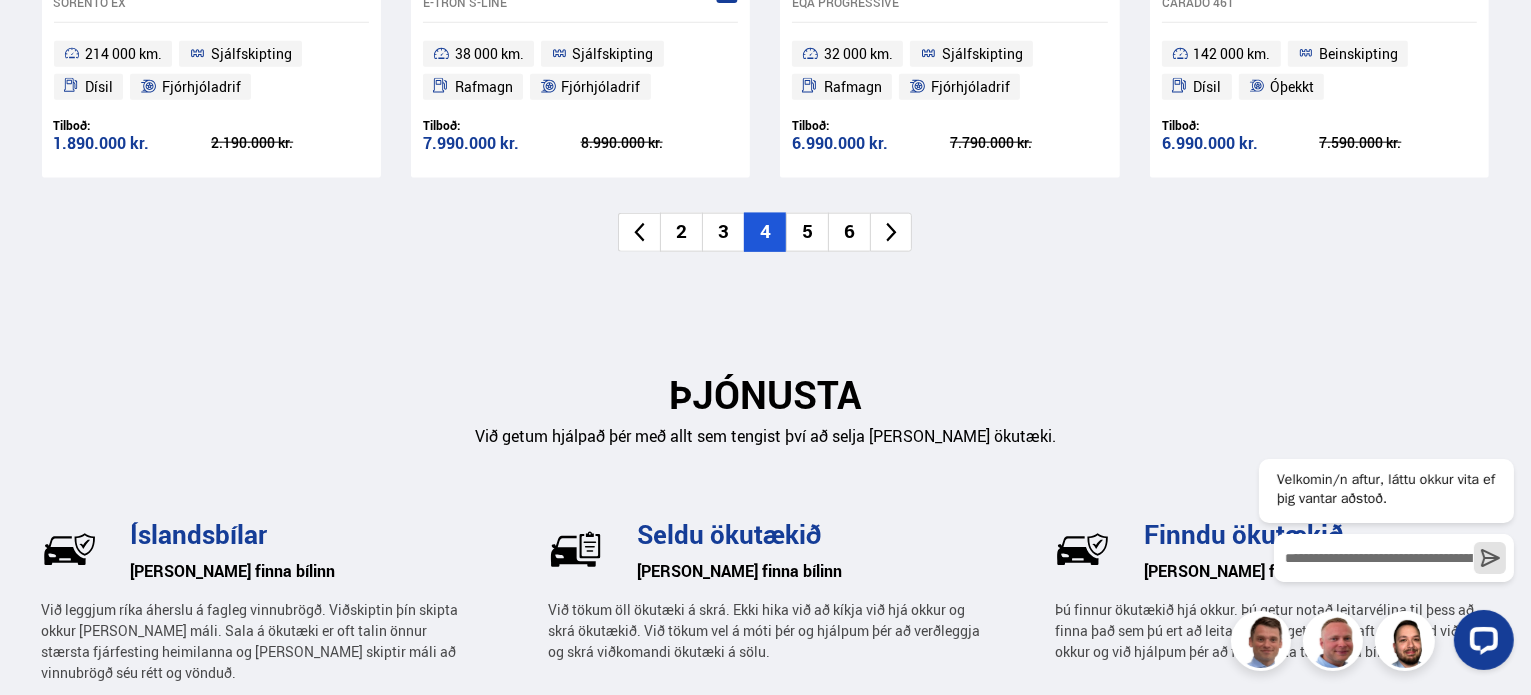 click on "5" at bounding box center [807, 232] 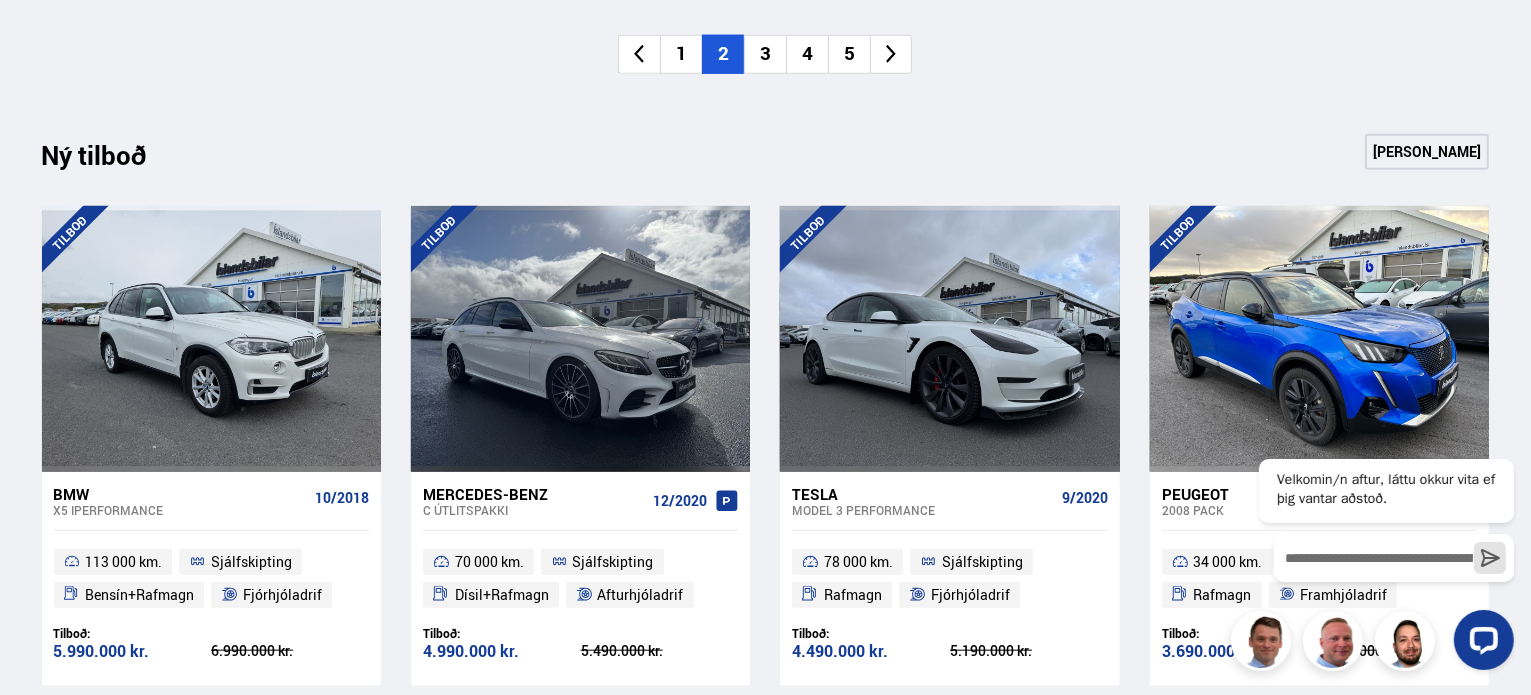 scroll, scrollTop: 2000, scrollLeft: 0, axis: vertical 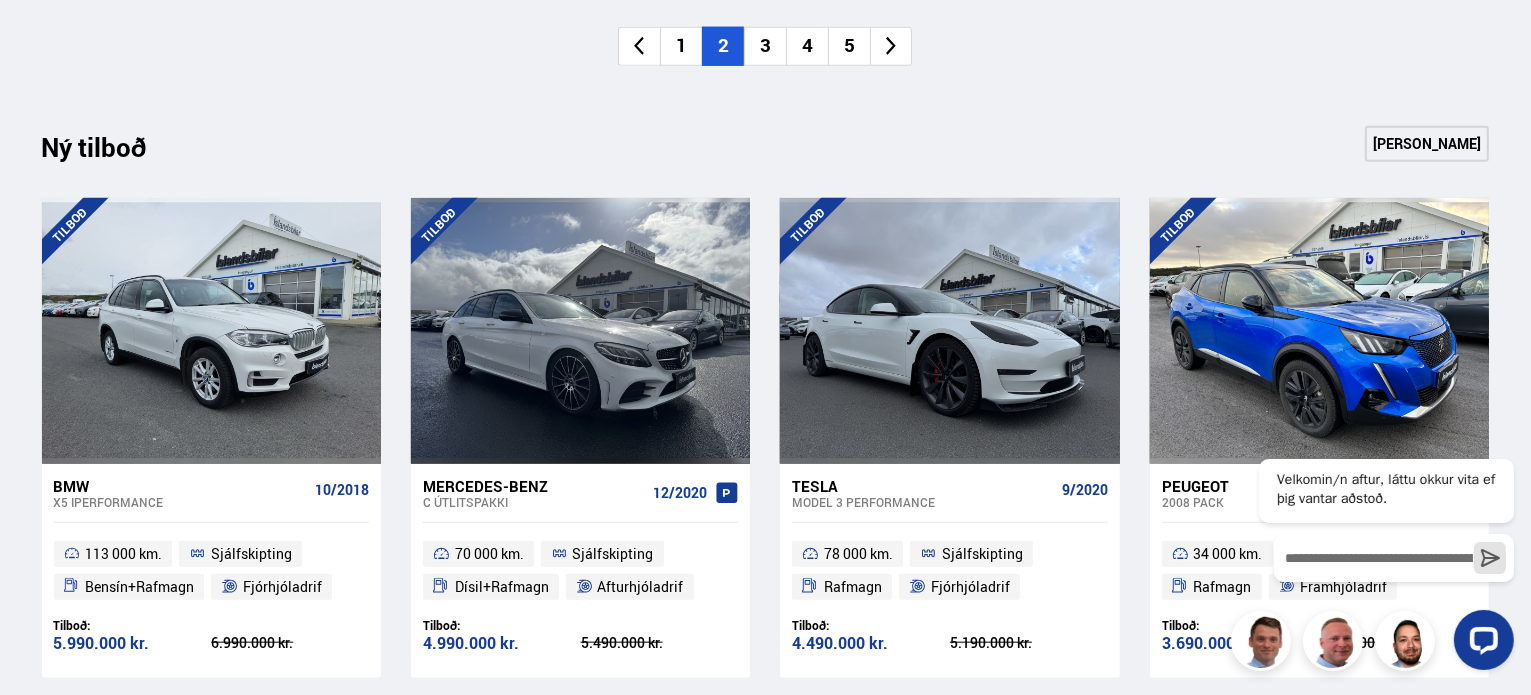 click on "3" at bounding box center [765, 46] 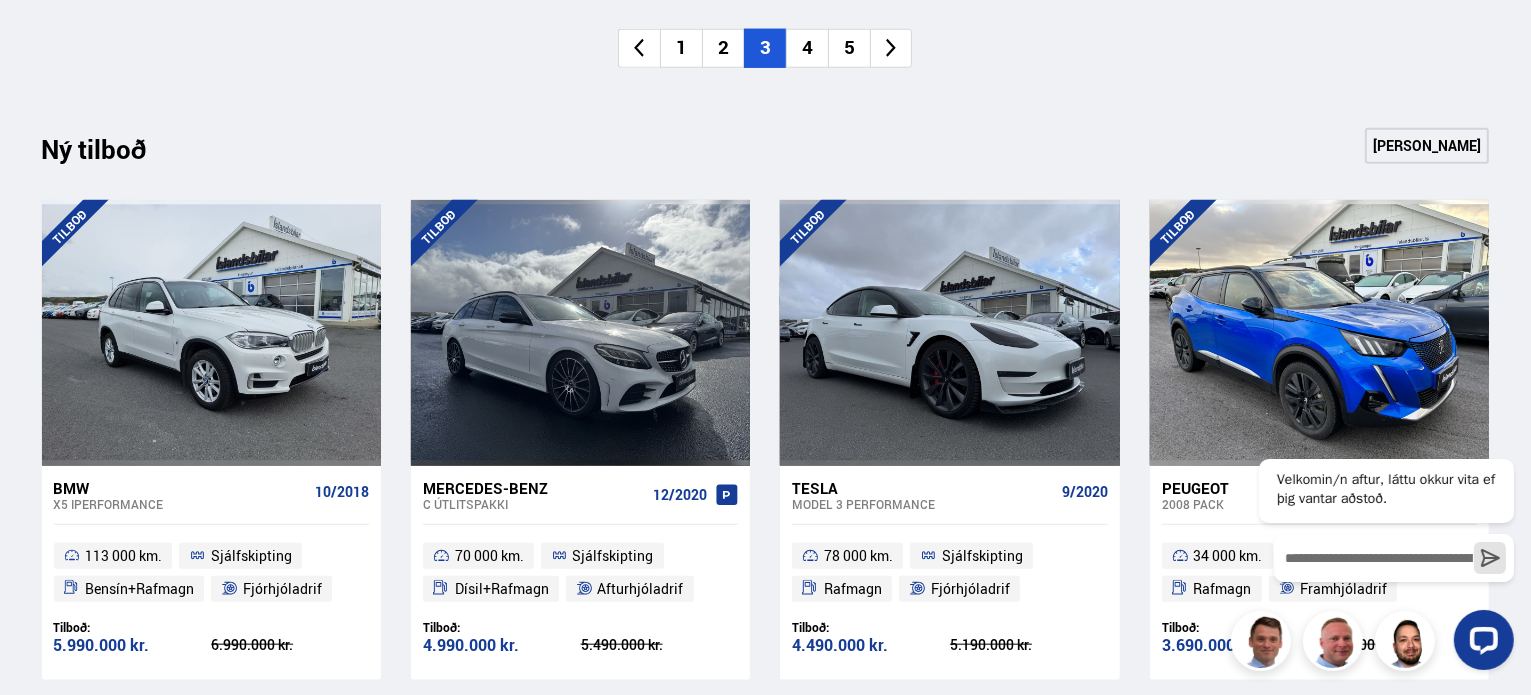 scroll, scrollTop: 2003, scrollLeft: 0, axis: vertical 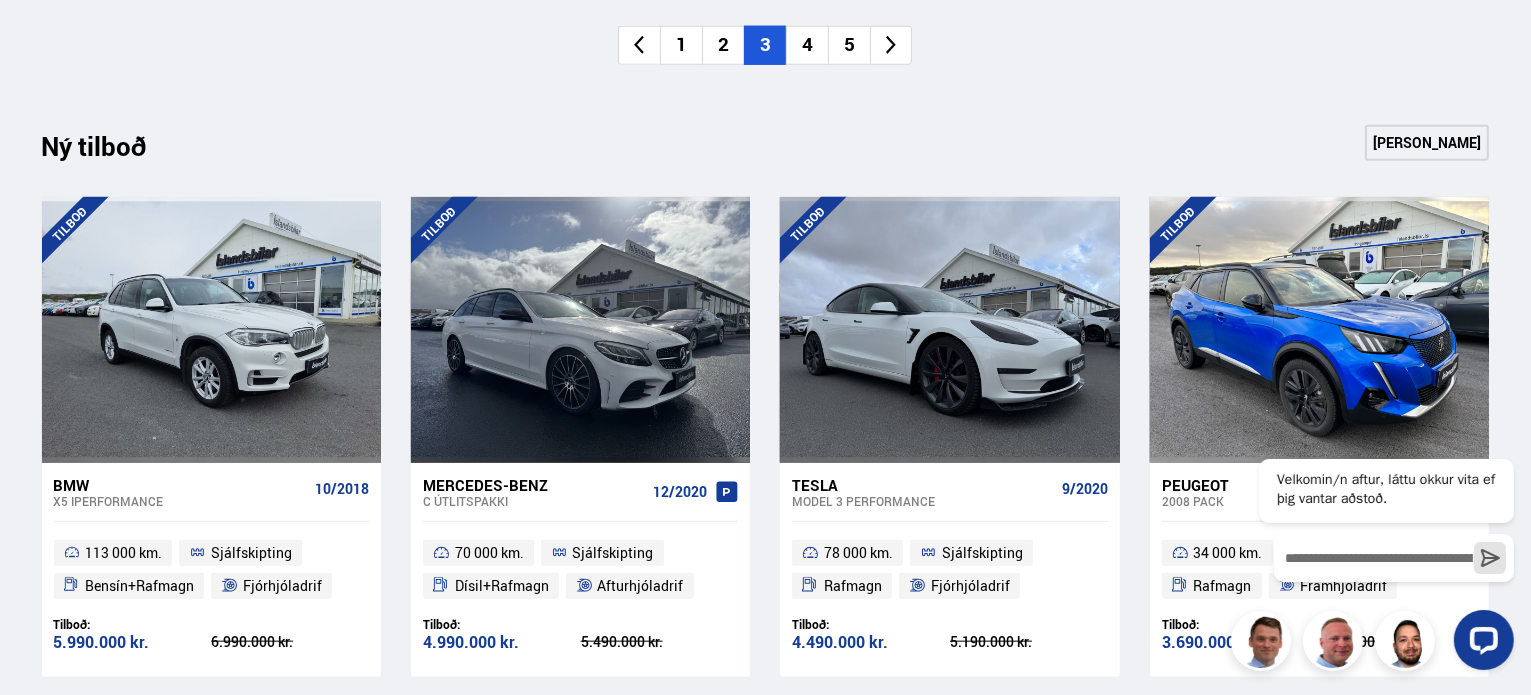click on "4" at bounding box center [807, 45] 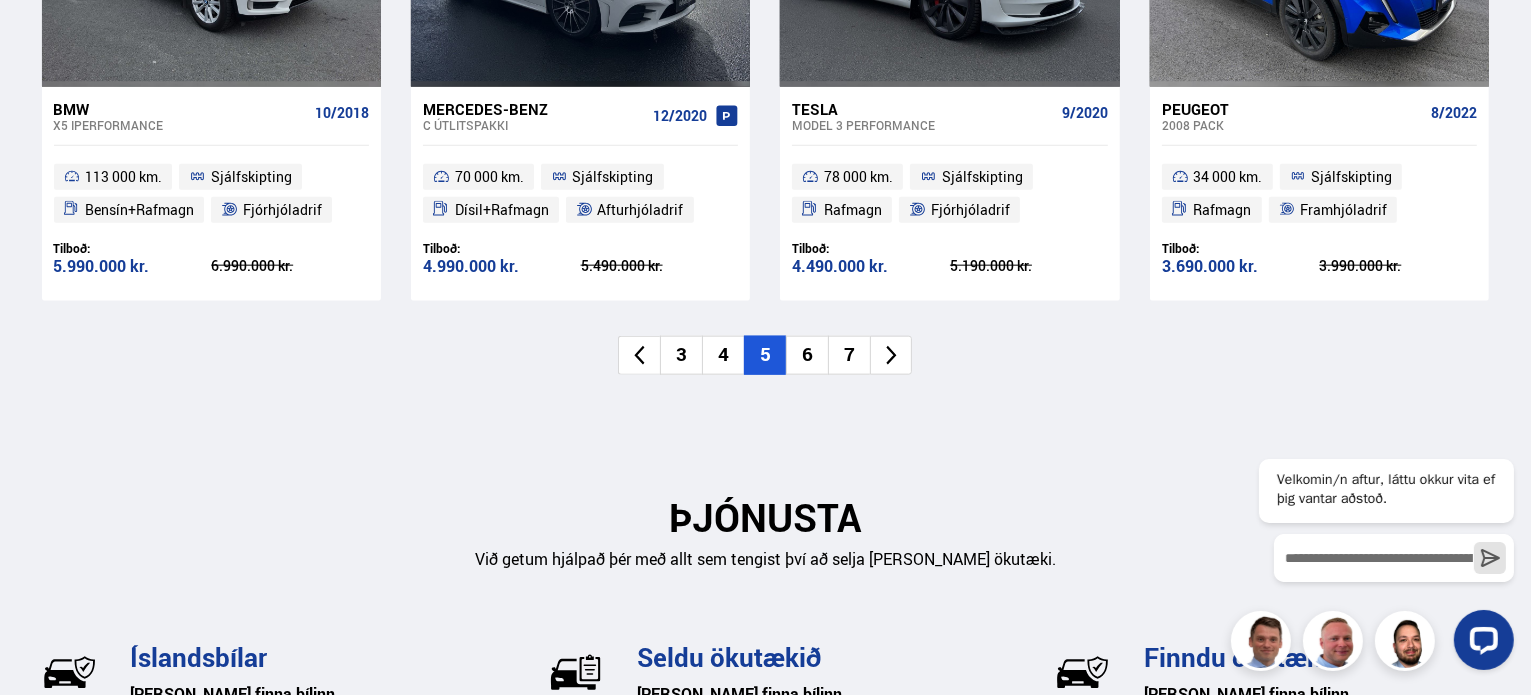 scroll, scrollTop: 2400, scrollLeft: 0, axis: vertical 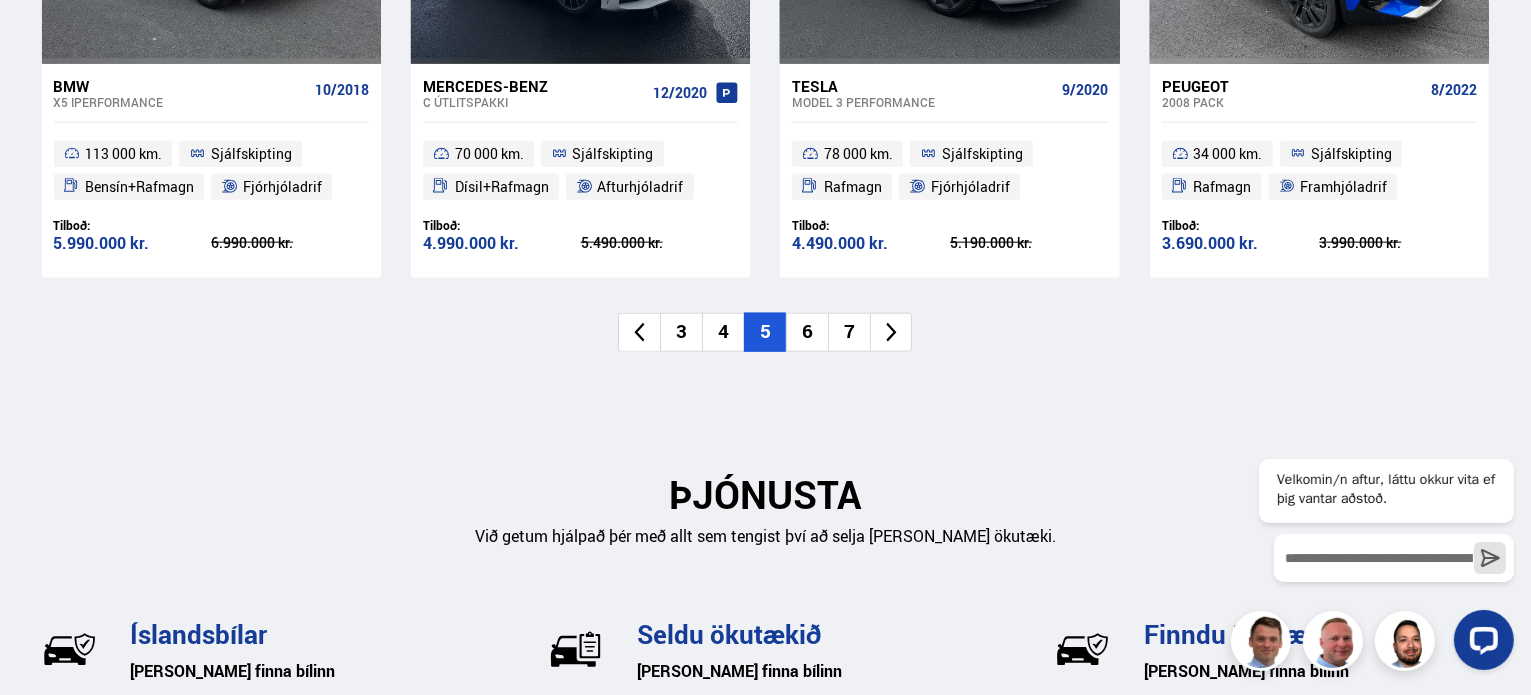 click on "6" at bounding box center (807, 332) 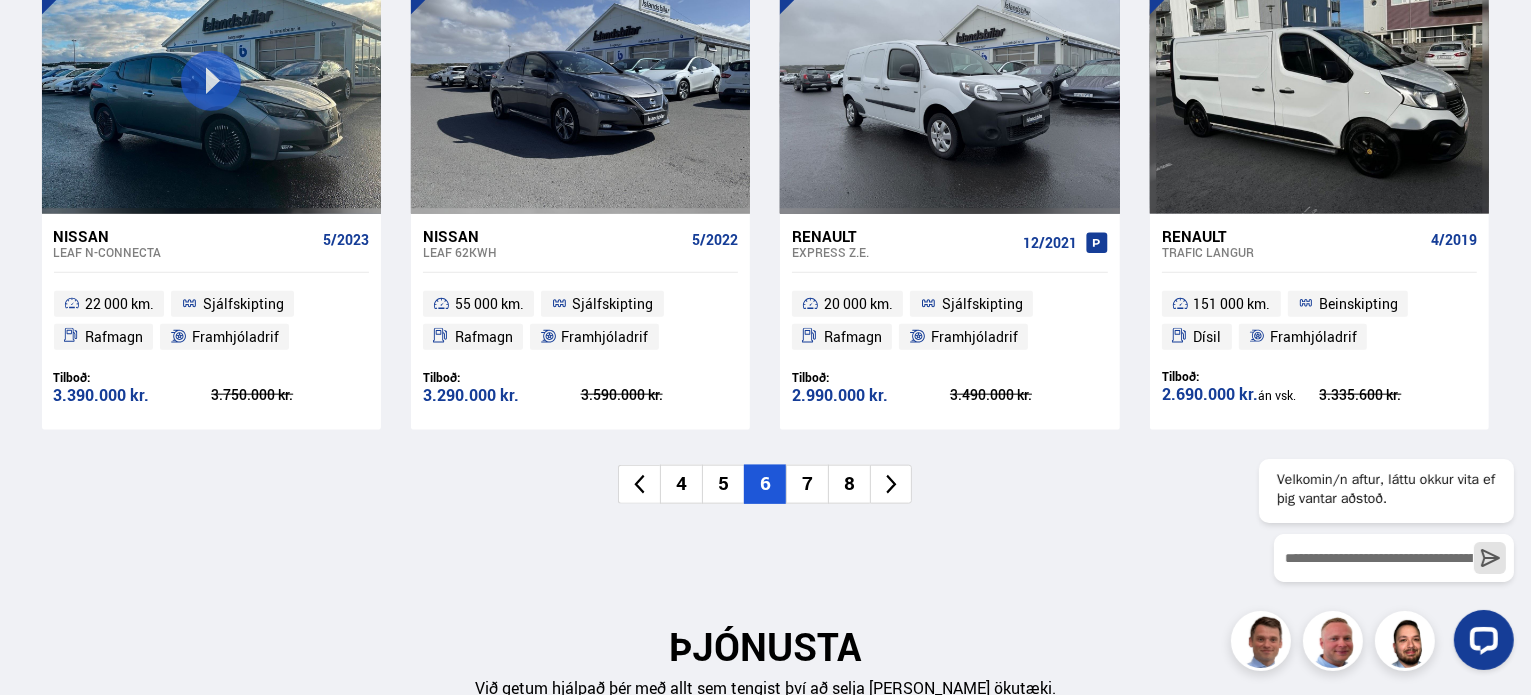 scroll, scrollTop: 2500, scrollLeft: 0, axis: vertical 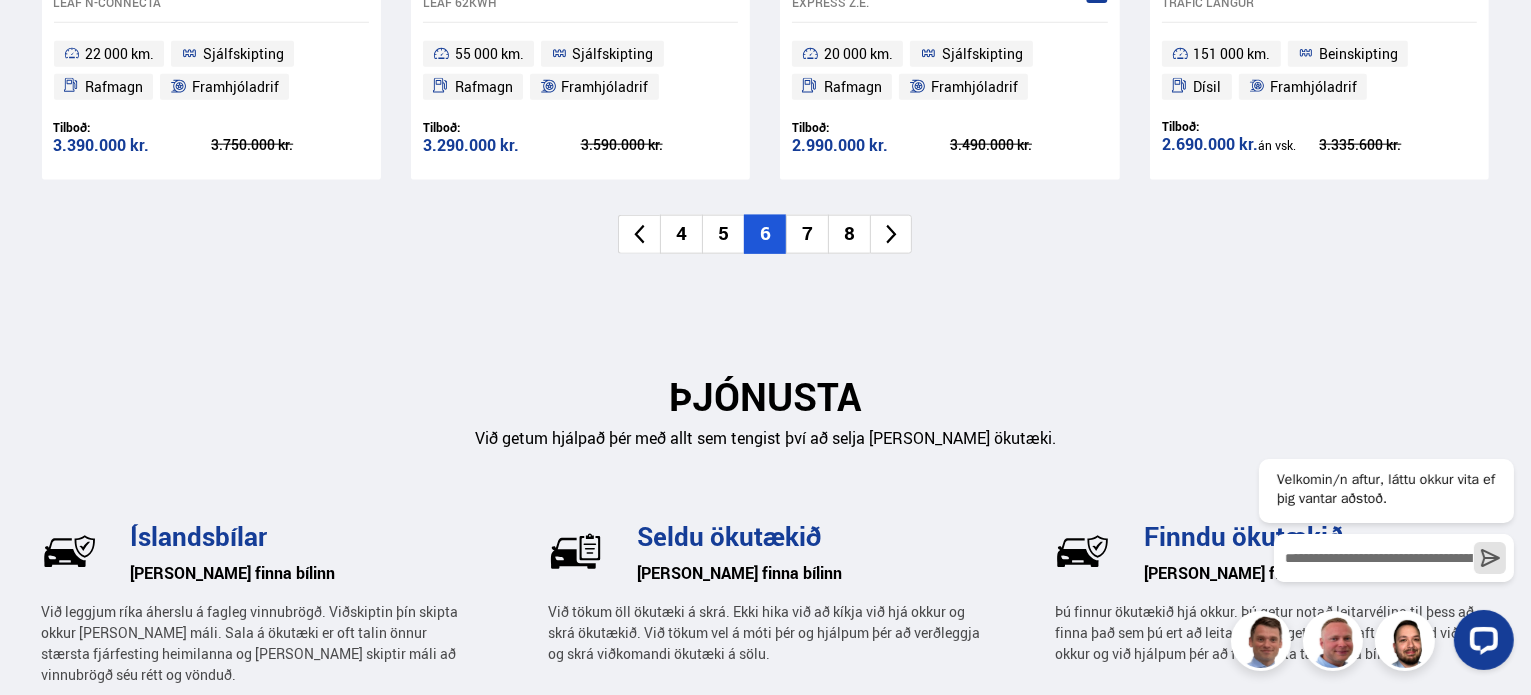 click on "7" at bounding box center [807, 234] 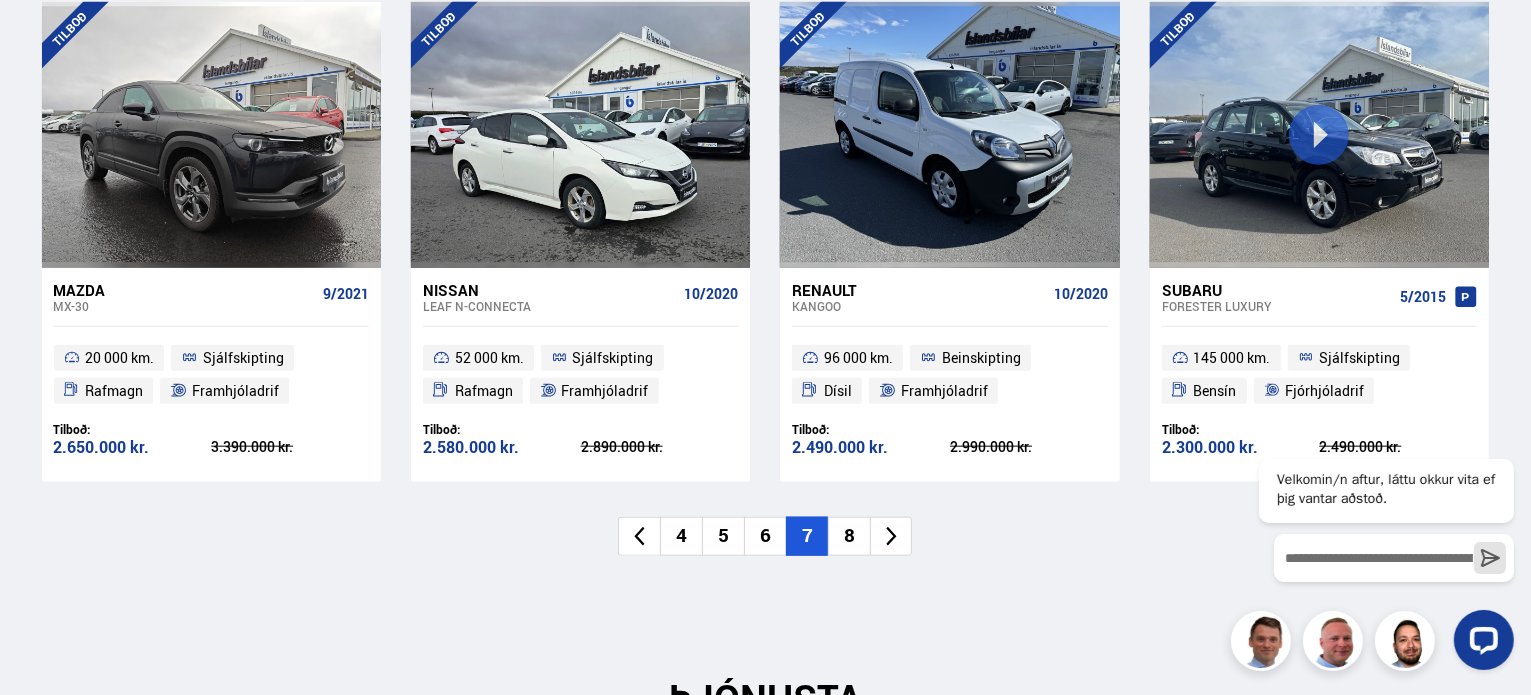 scroll, scrollTop: 2400, scrollLeft: 0, axis: vertical 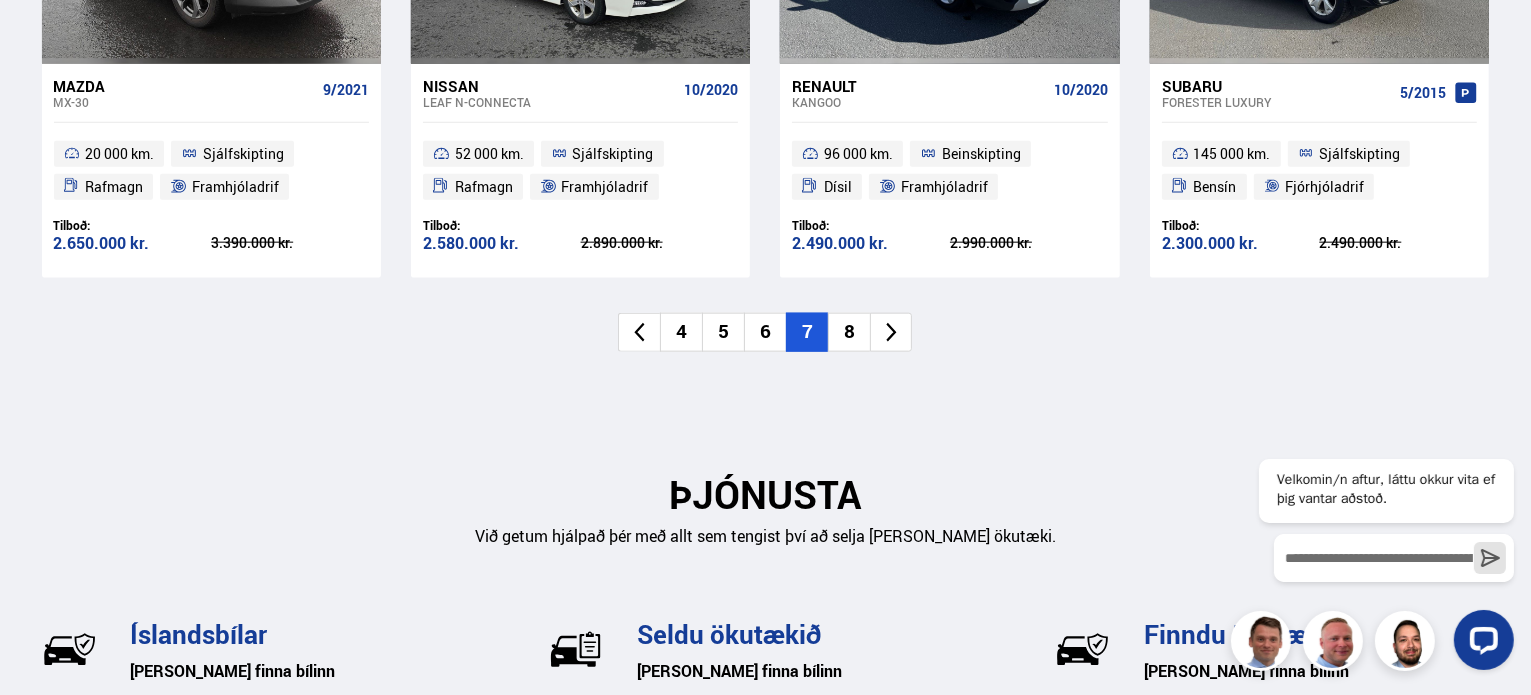 click on "8" at bounding box center [849, 332] 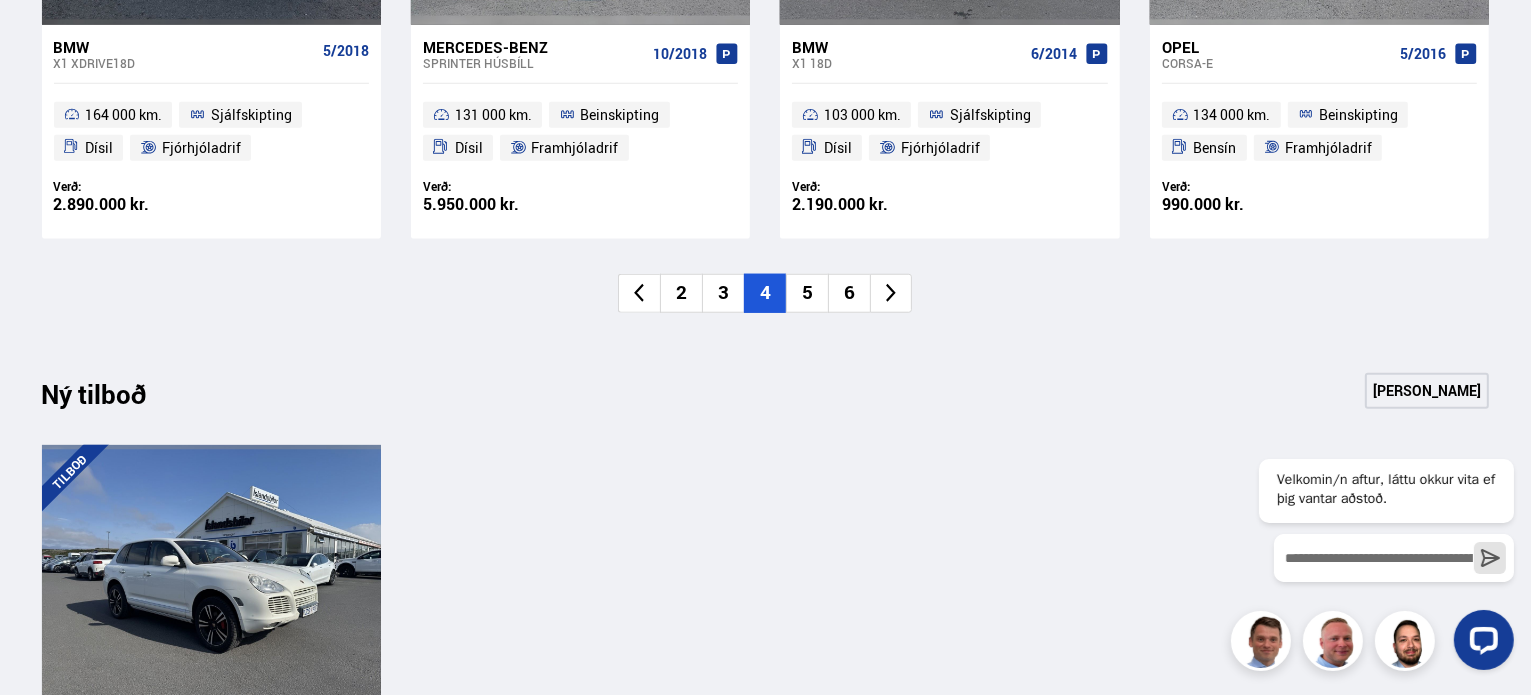 scroll, scrollTop: 1700, scrollLeft: 0, axis: vertical 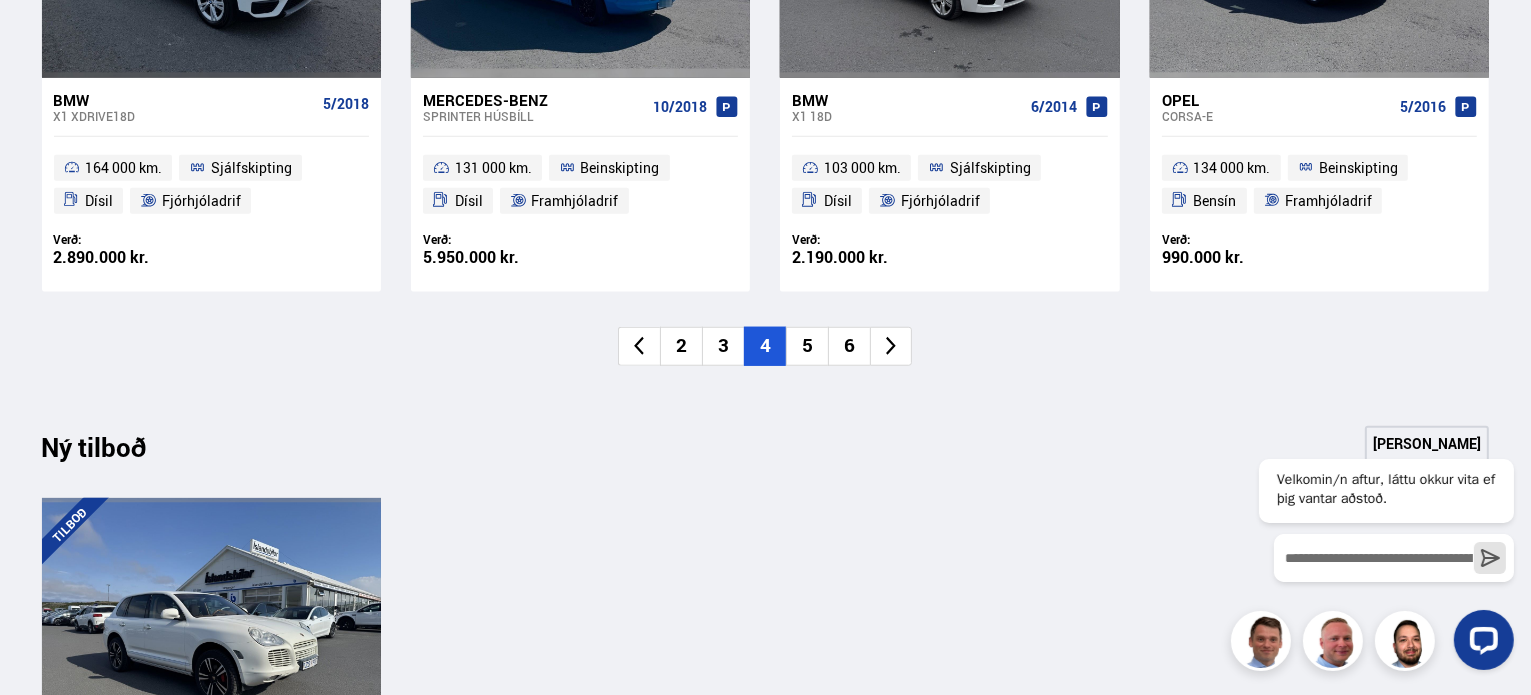 click on "5" at bounding box center (807, 346) 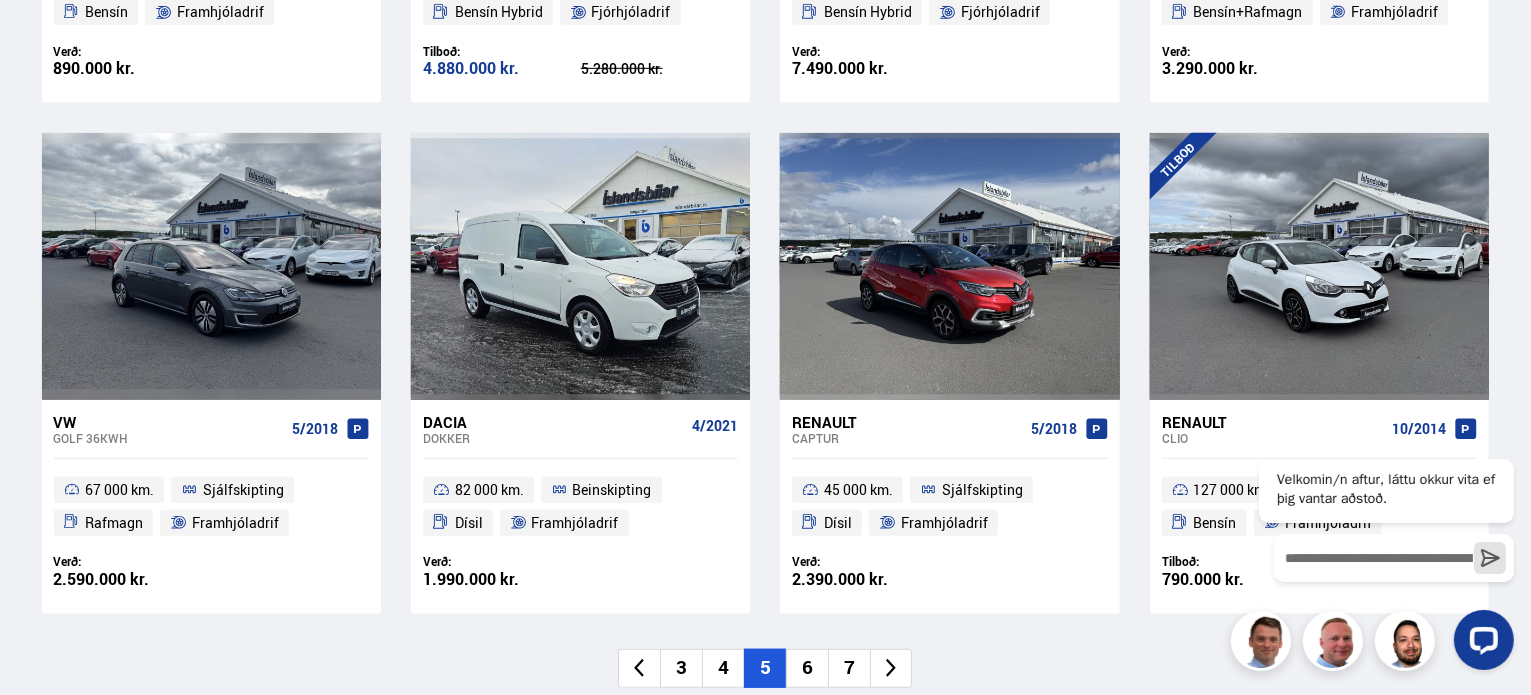 scroll, scrollTop: 1700, scrollLeft: 0, axis: vertical 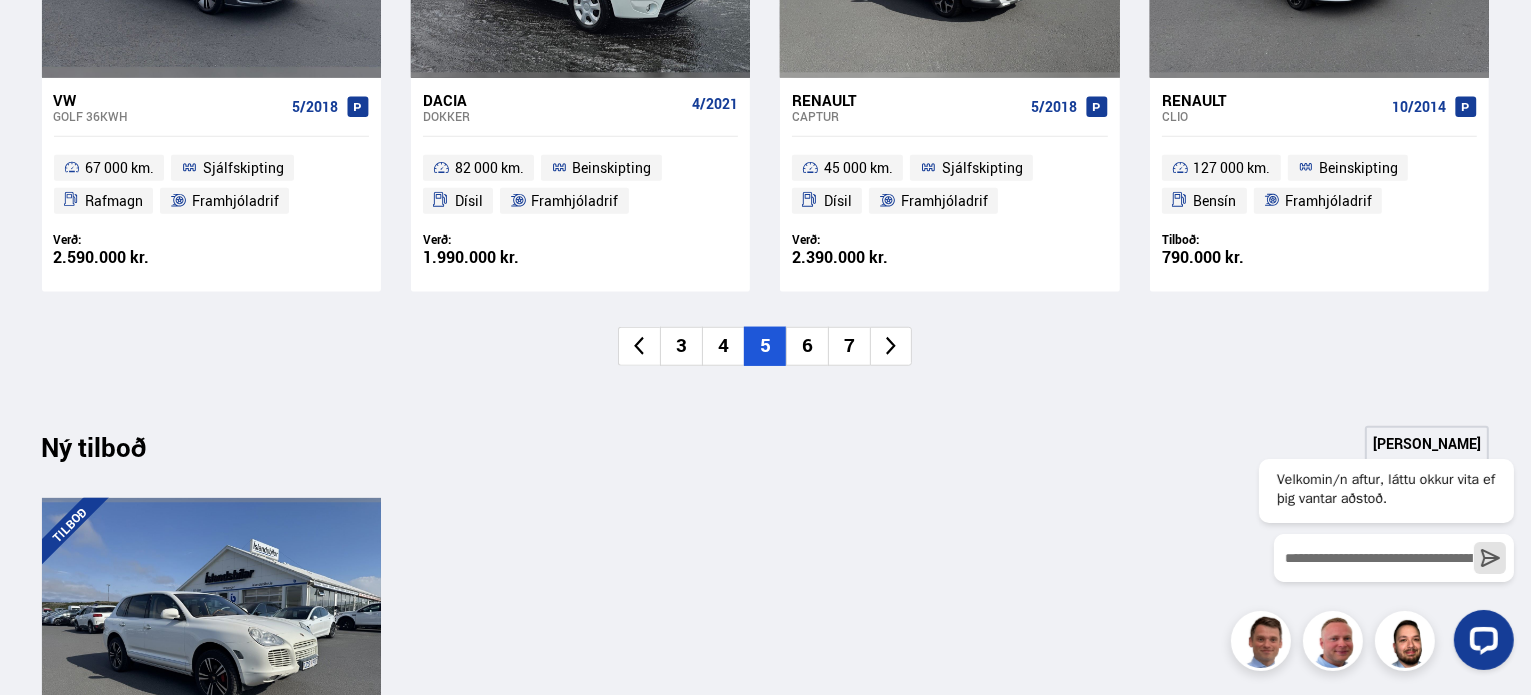 click on "6" at bounding box center [807, 346] 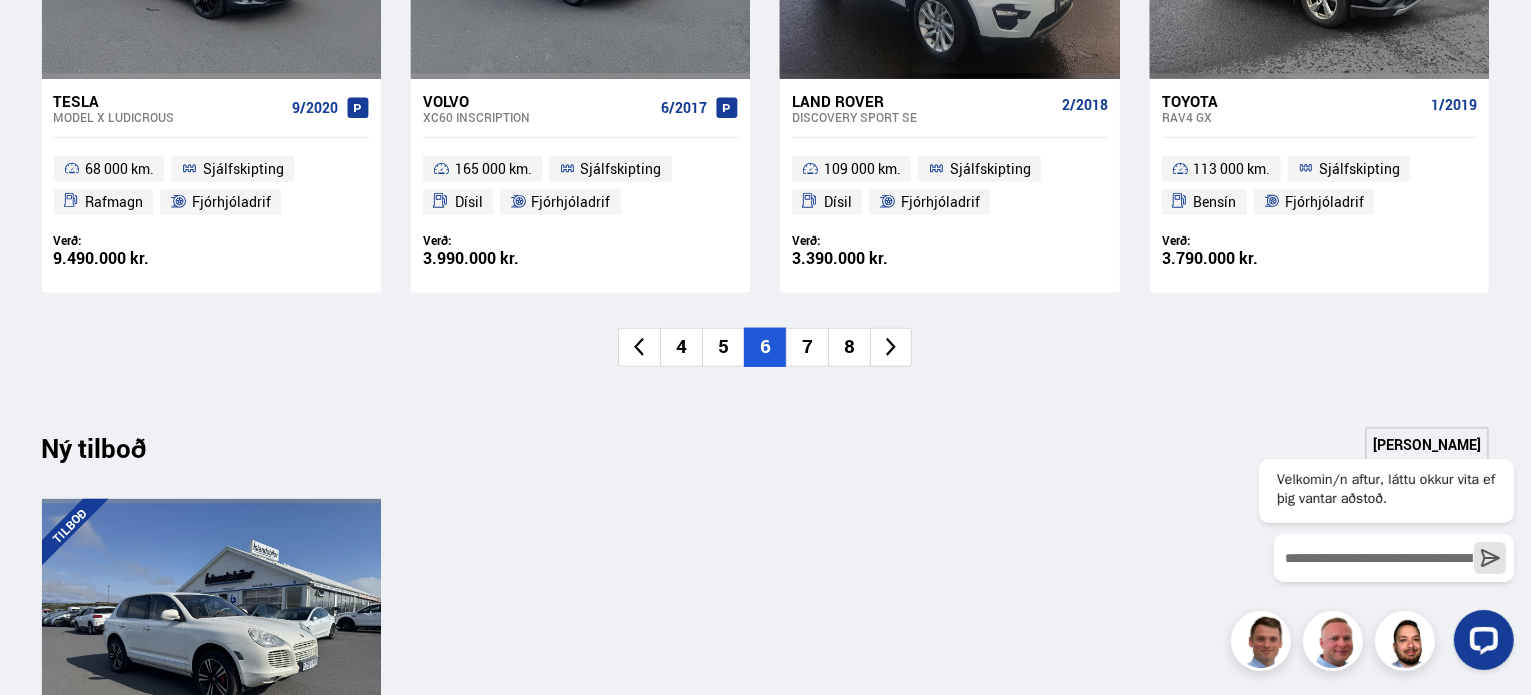 scroll, scrollTop: 1700, scrollLeft: 0, axis: vertical 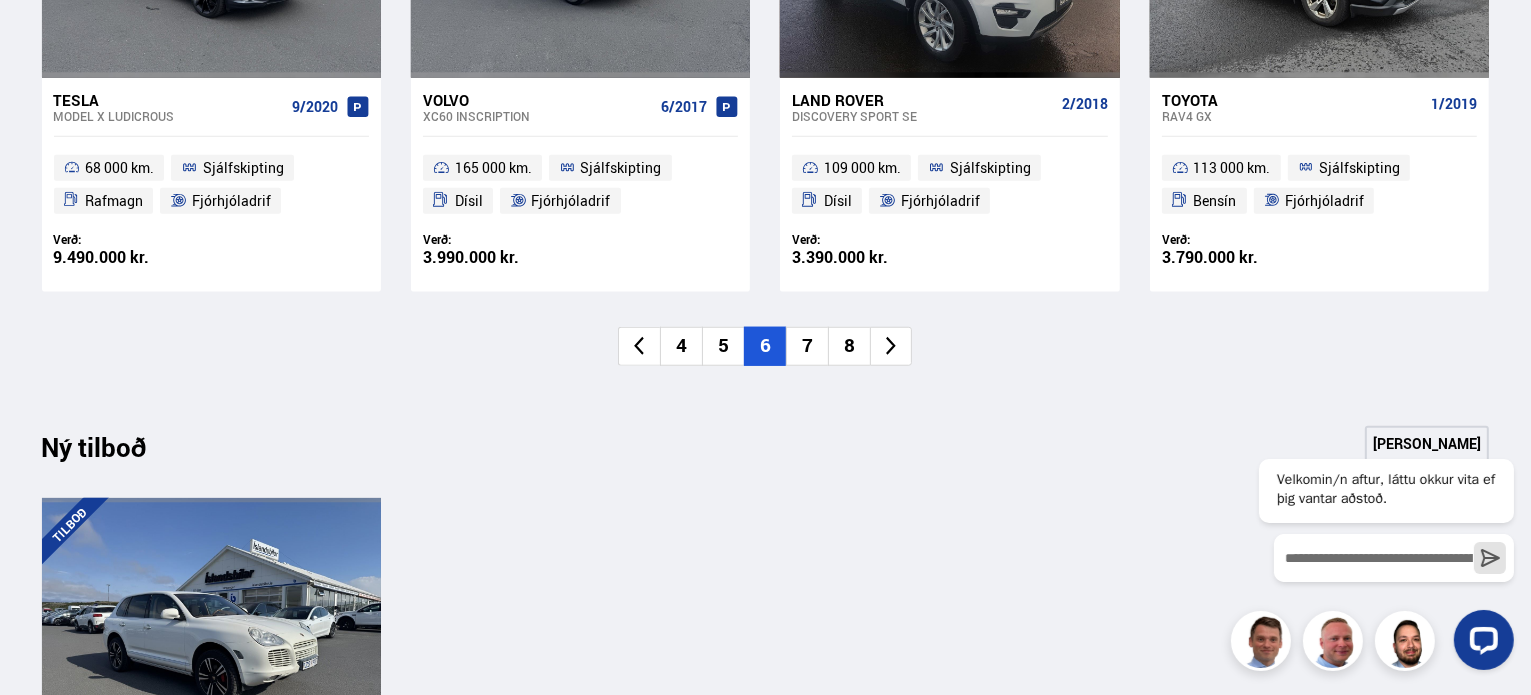 click on "7" at bounding box center (807, 346) 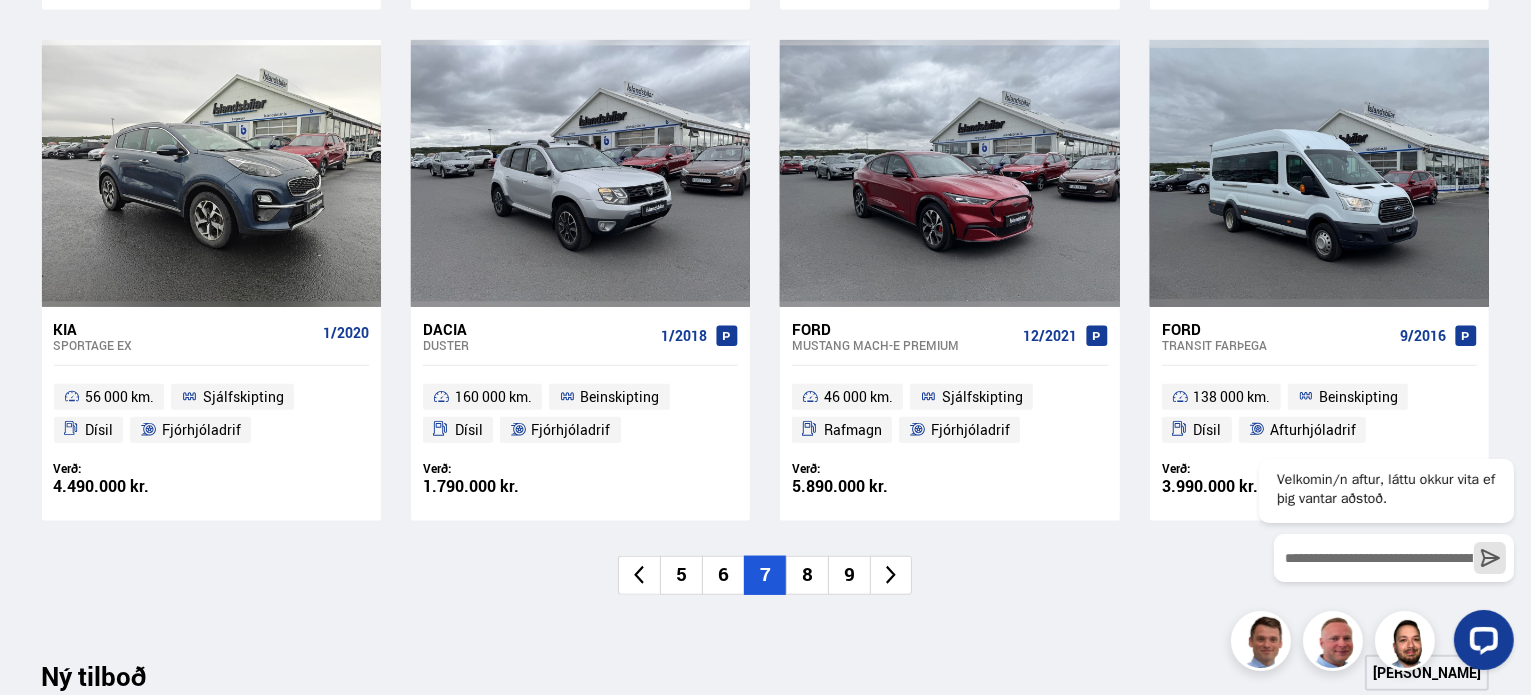 scroll, scrollTop: 1700, scrollLeft: 0, axis: vertical 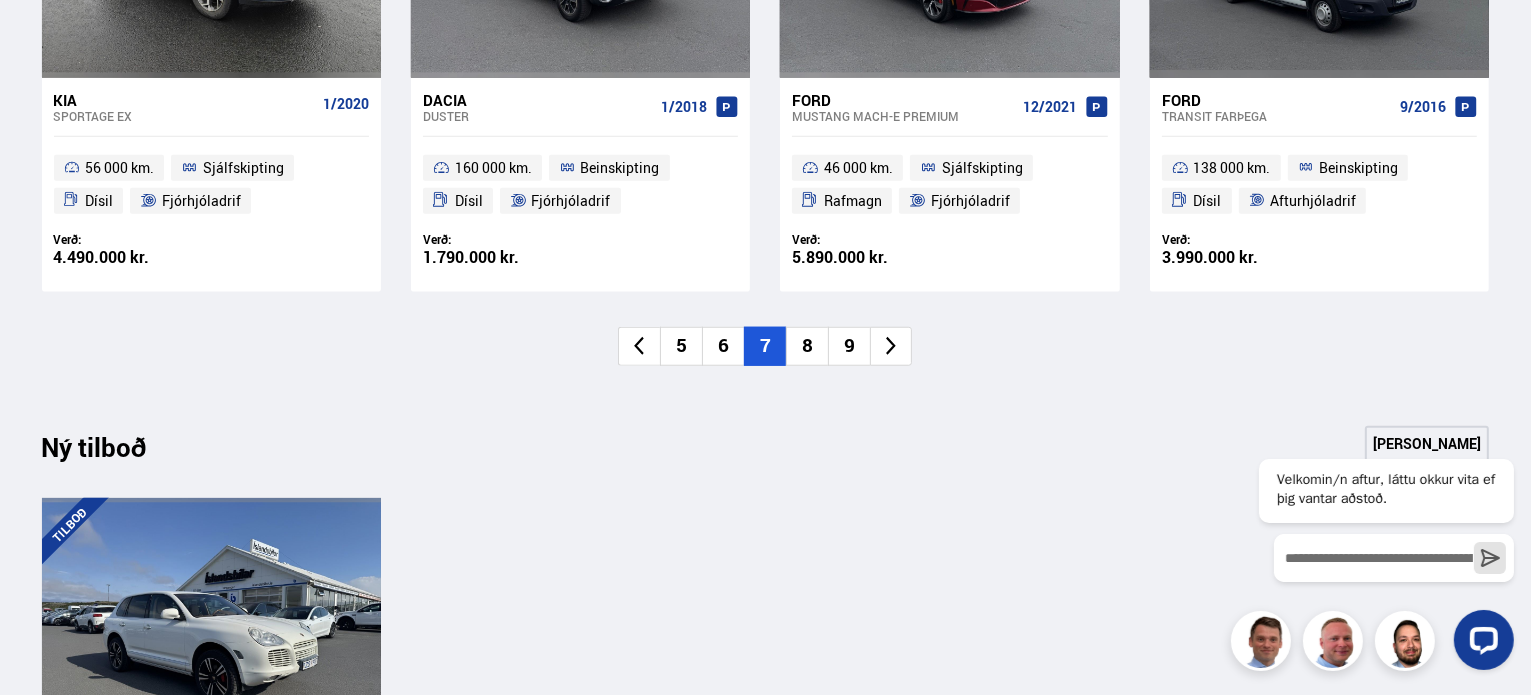 click on "8" at bounding box center [807, 346] 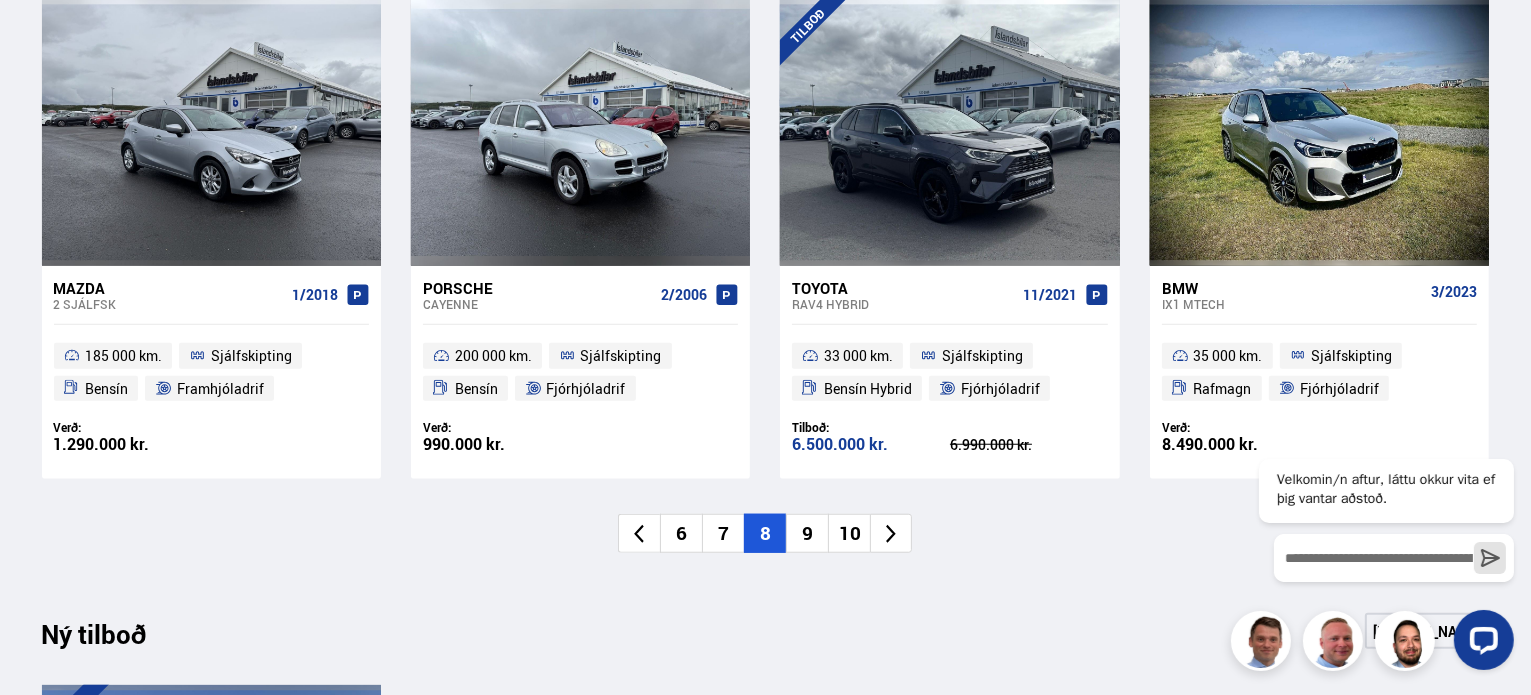 scroll, scrollTop: 1700, scrollLeft: 0, axis: vertical 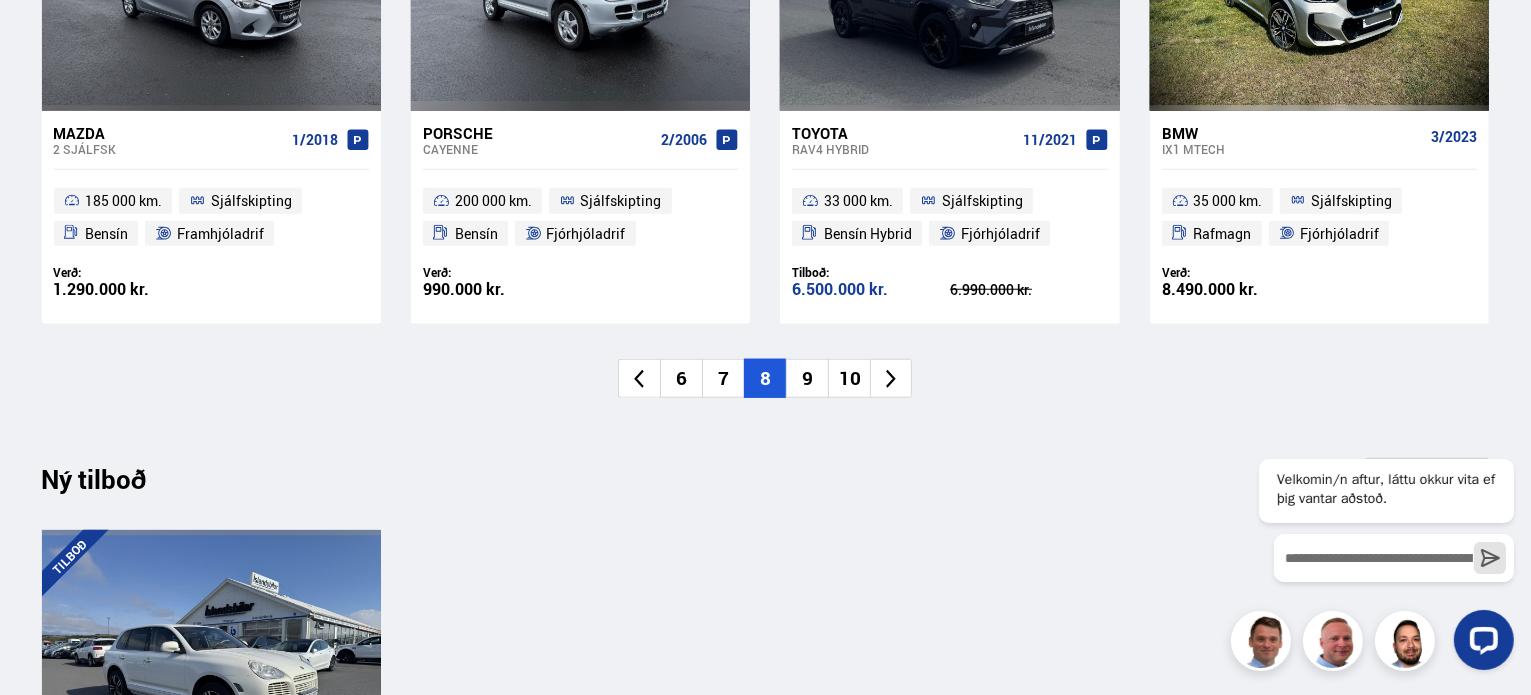 click on "9" at bounding box center [807, 378] 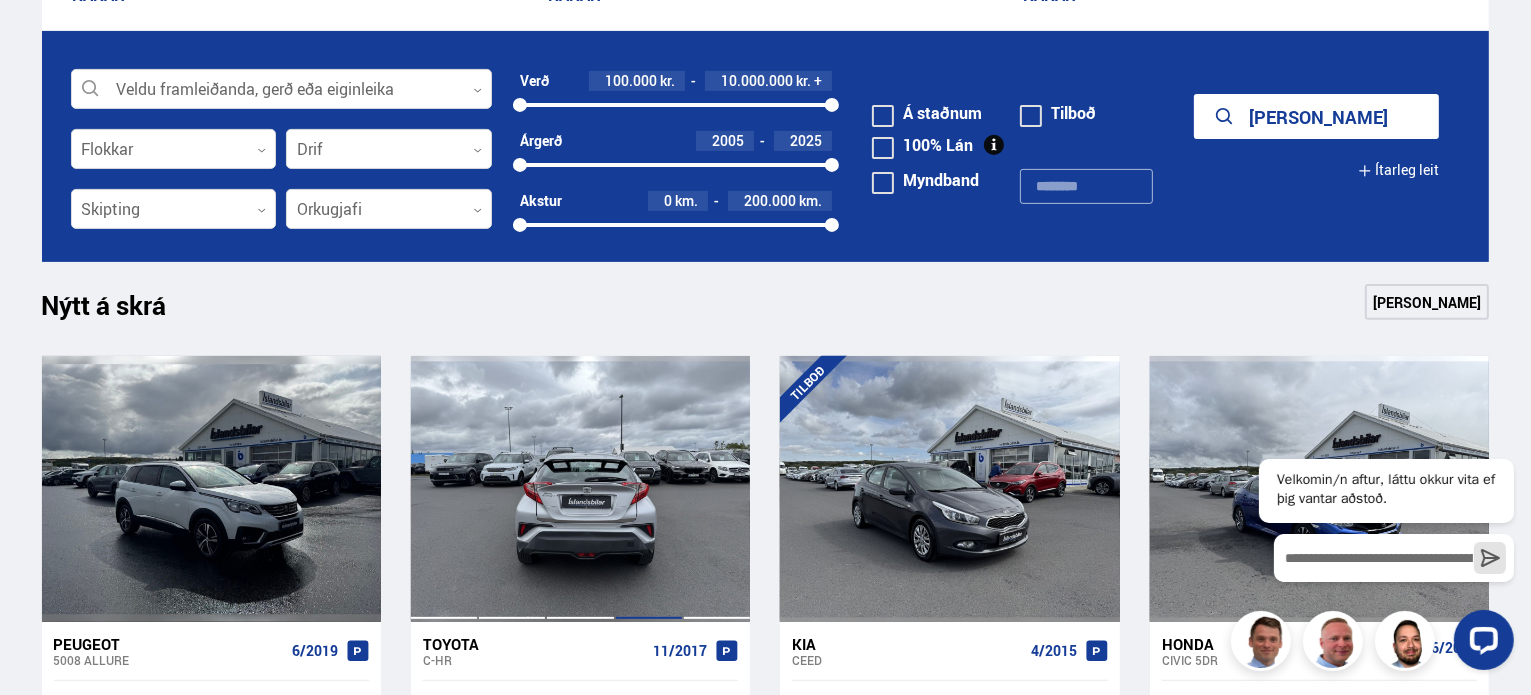 scroll, scrollTop: 600, scrollLeft: 0, axis: vertical 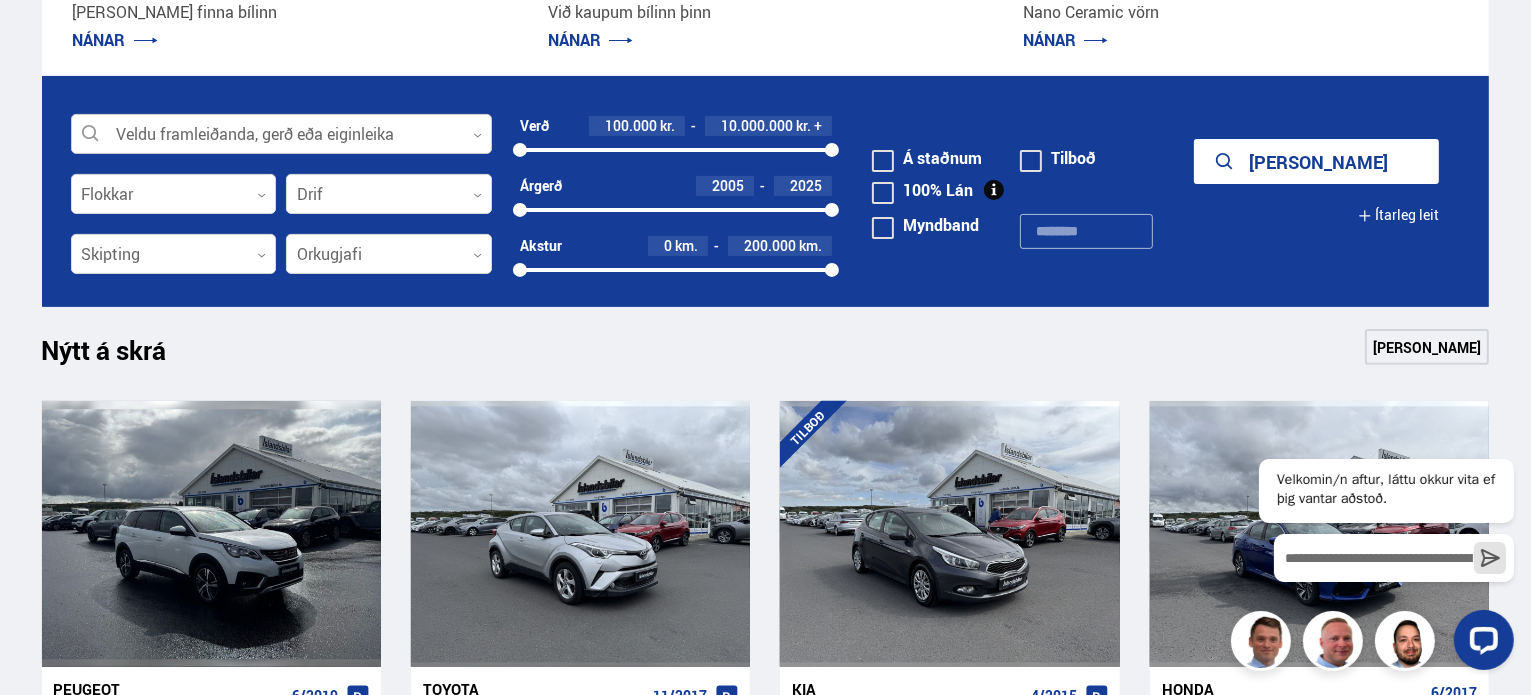 click 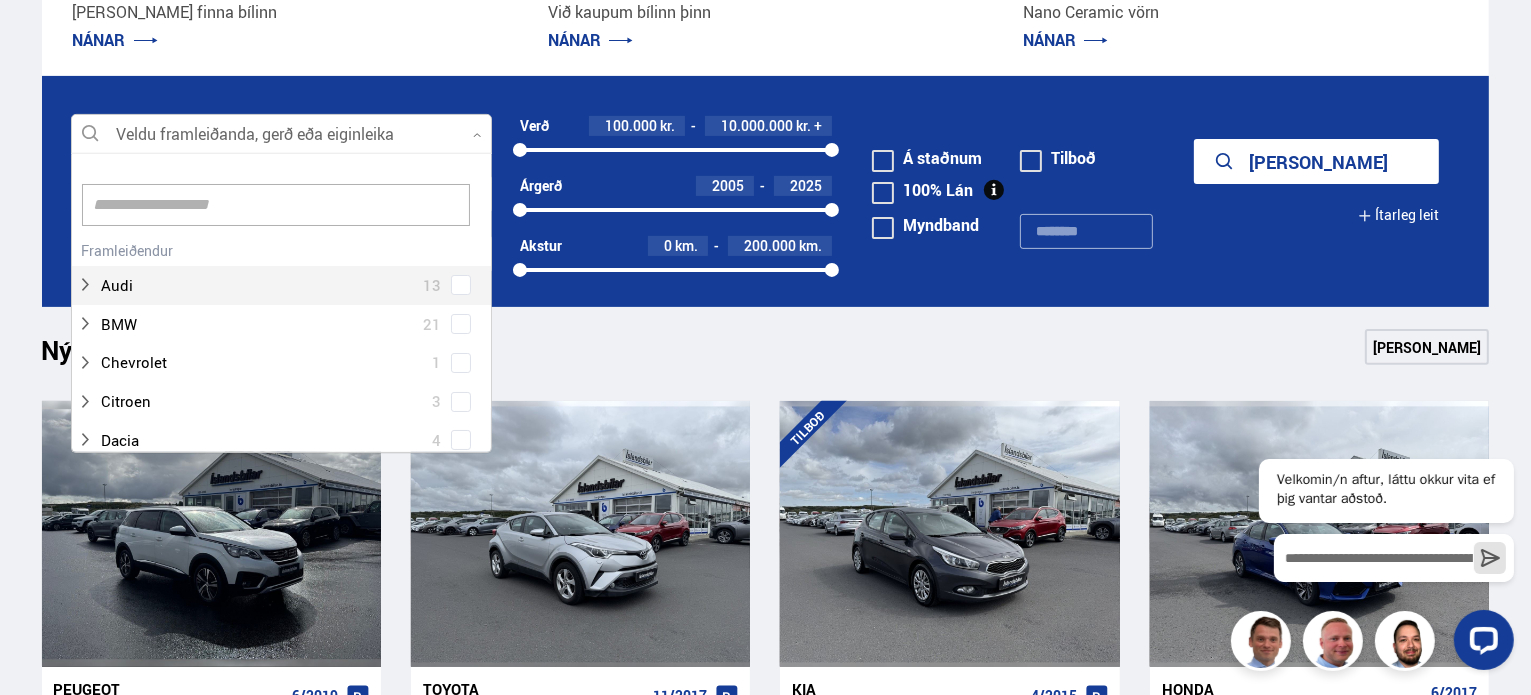 scroll, scrollTop: 301, scrollLeft: 427, axis: both 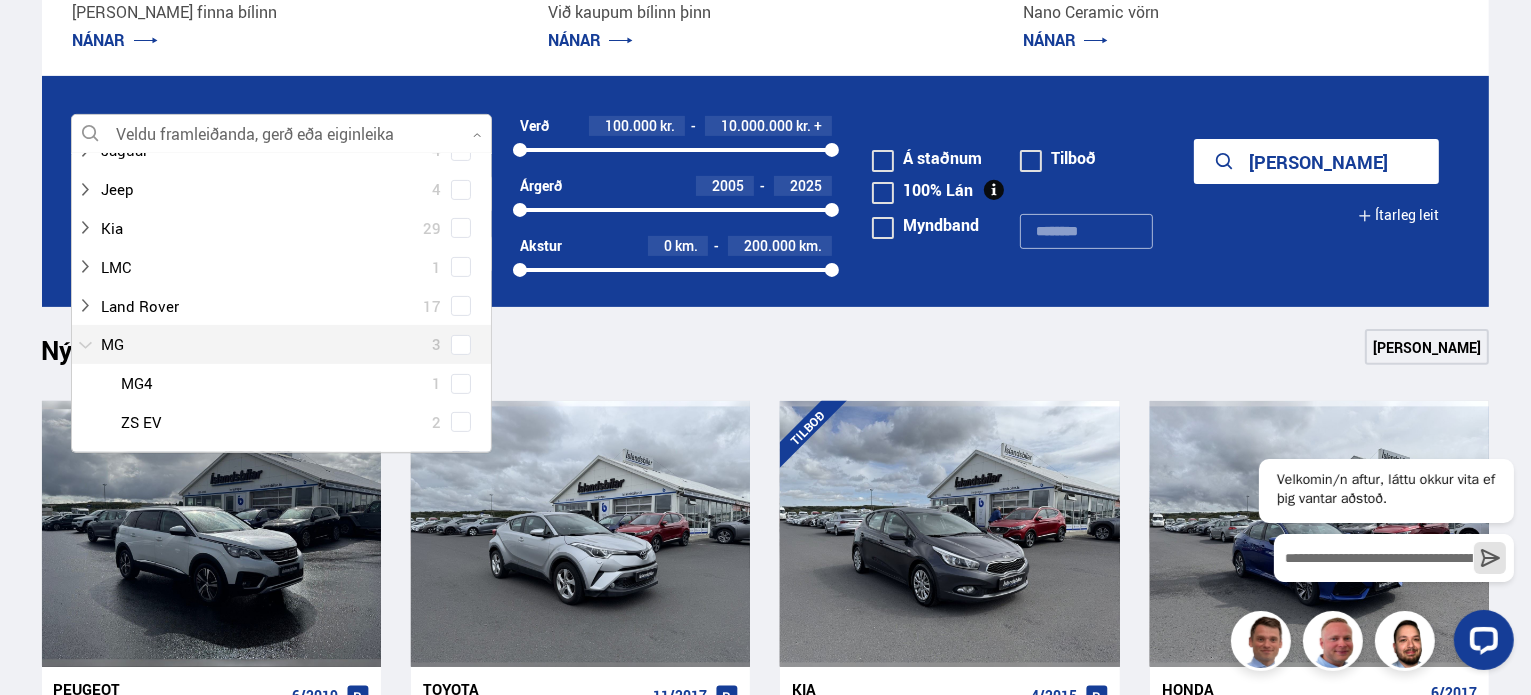 click at bounding box center [261, 344] 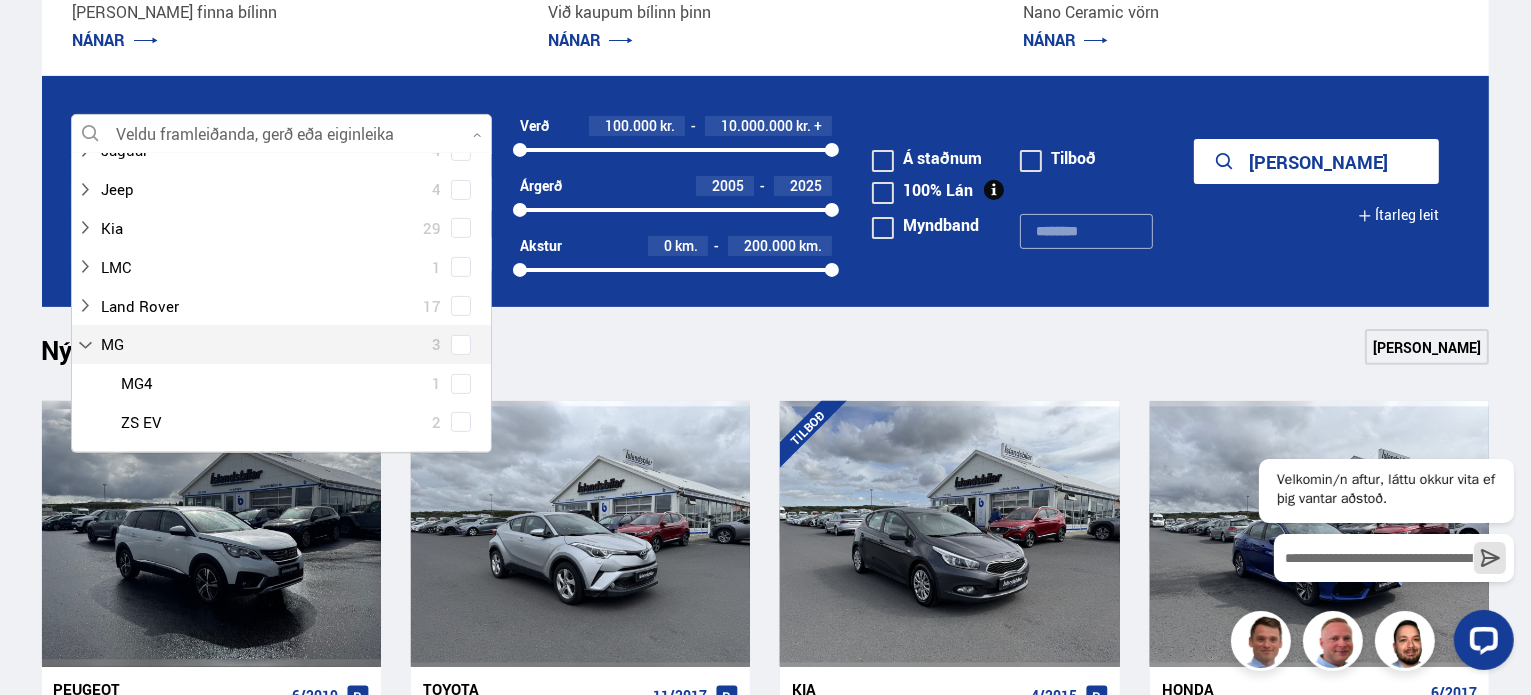 click at bounding box center [461, 345] 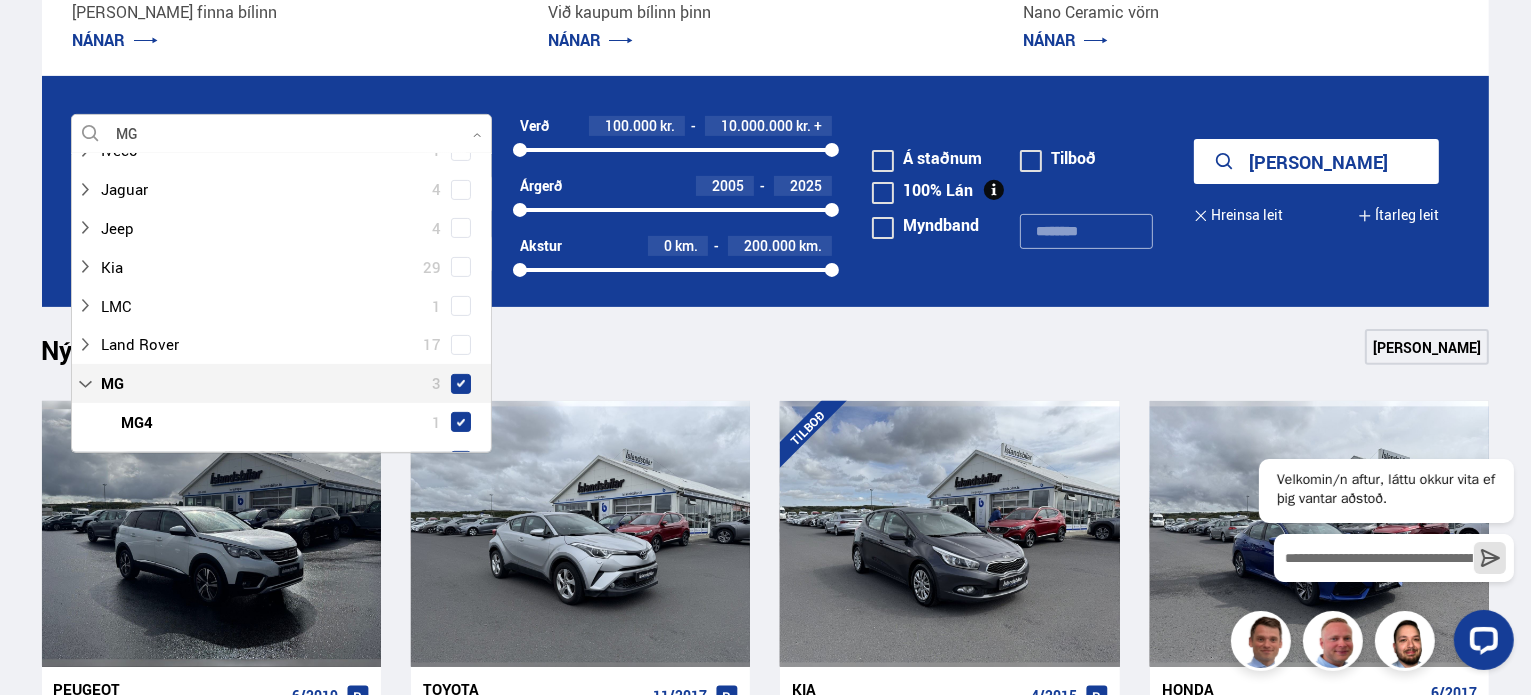 scroll, scrollTop: 639, scrollLeft: 0, axis: vertical 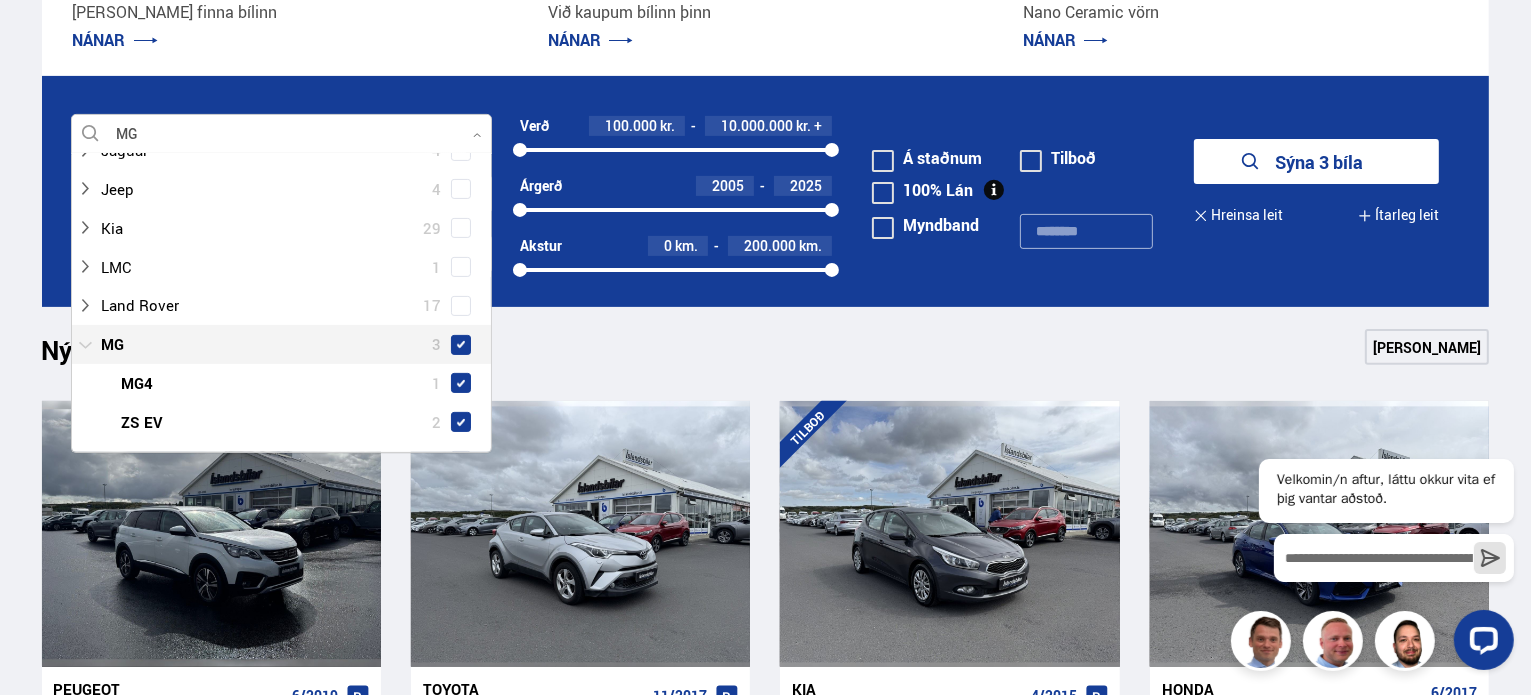 click at bounding box center [261, 344] 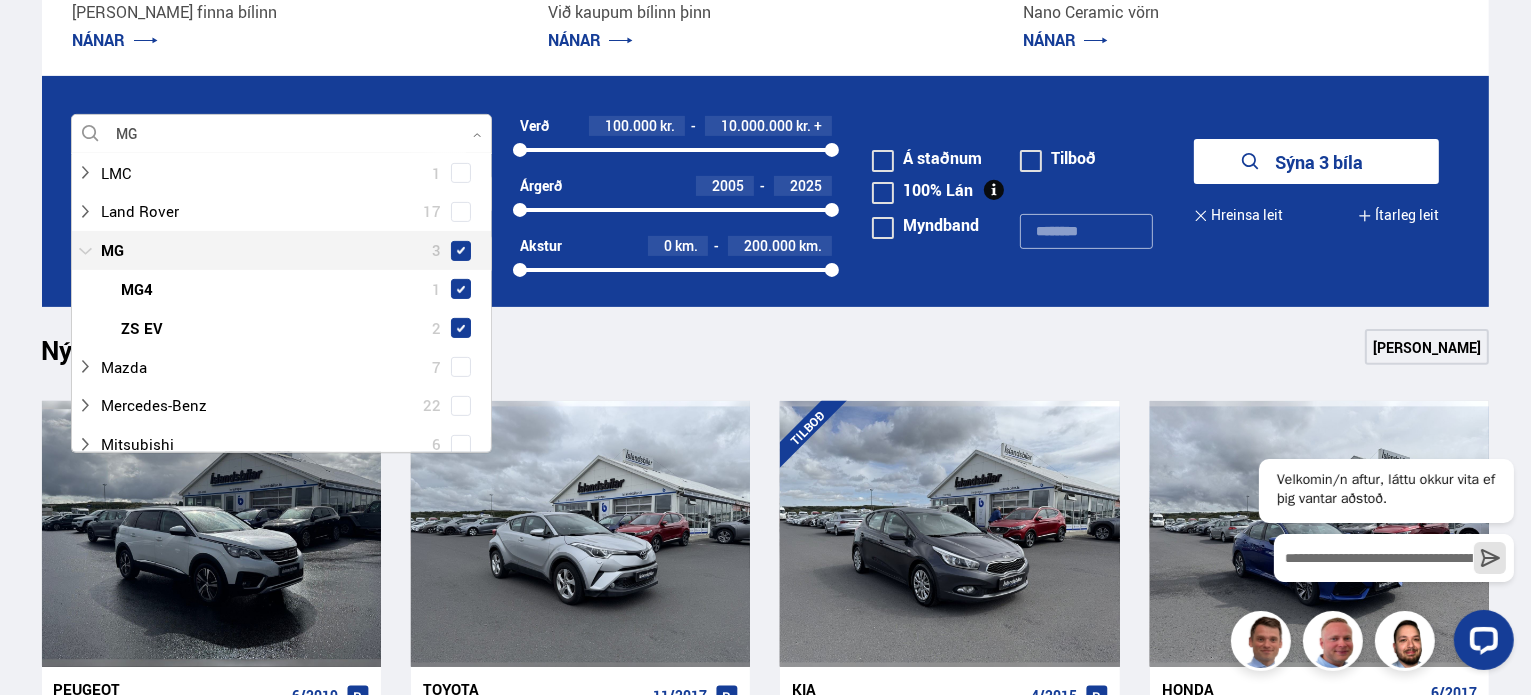 scroll, scrollTop: 739, scrollLeft: 0, axis: vertical 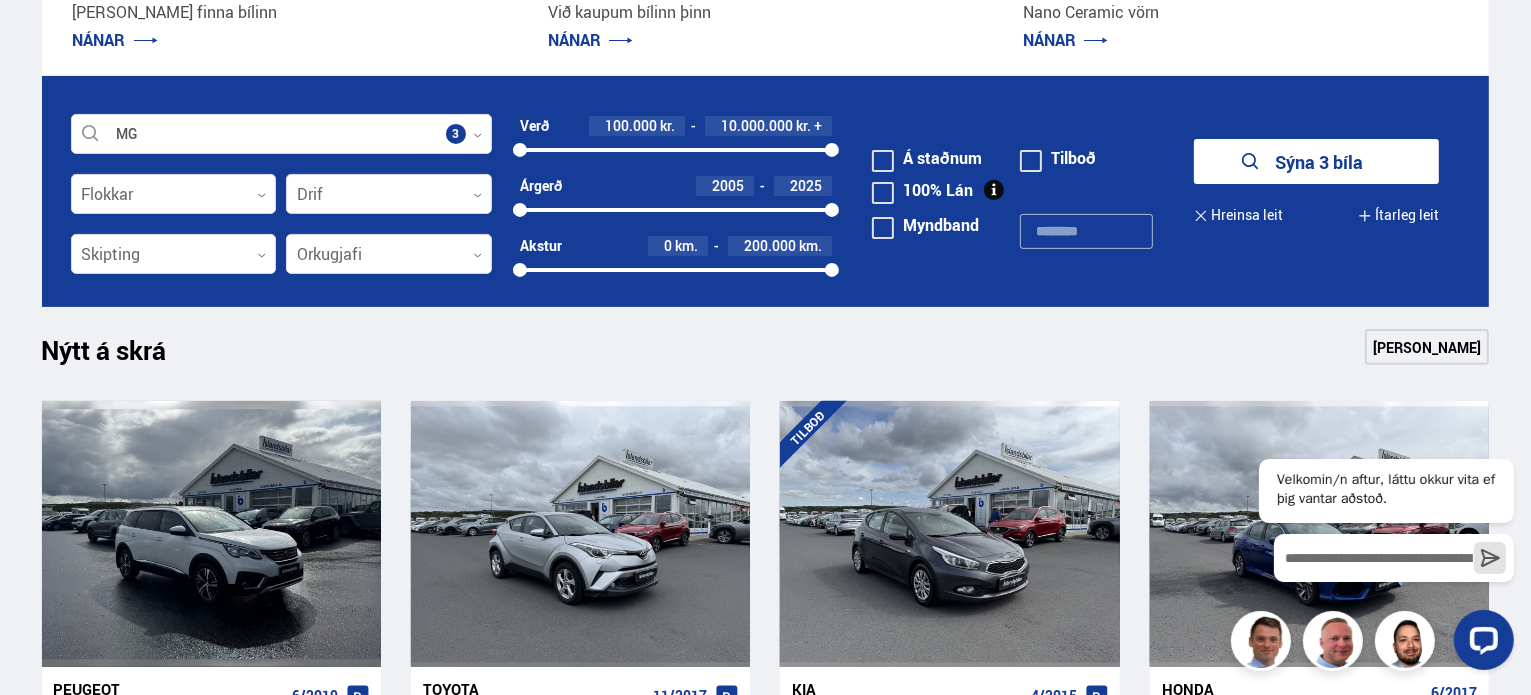 click 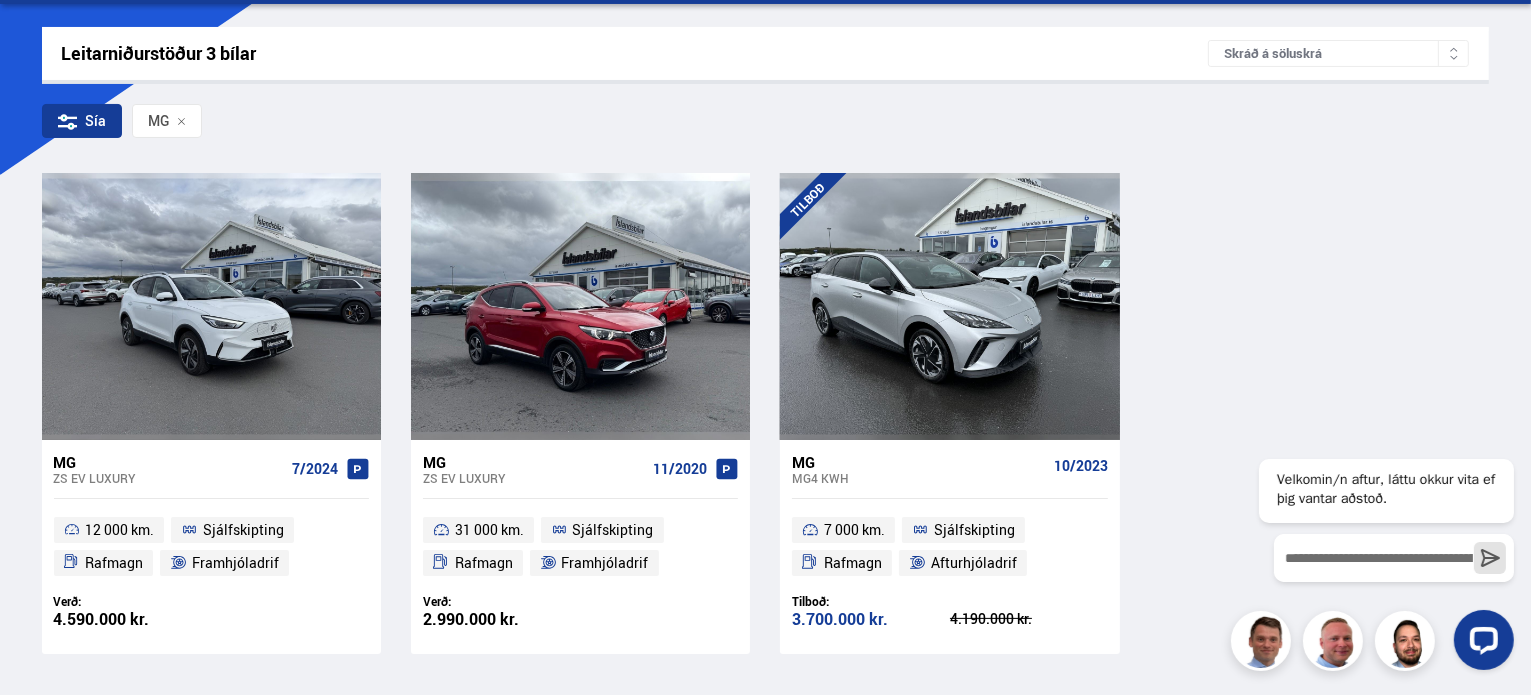 scroll, scrollTop: 300, scrollLeft: 0, axis: vertical 